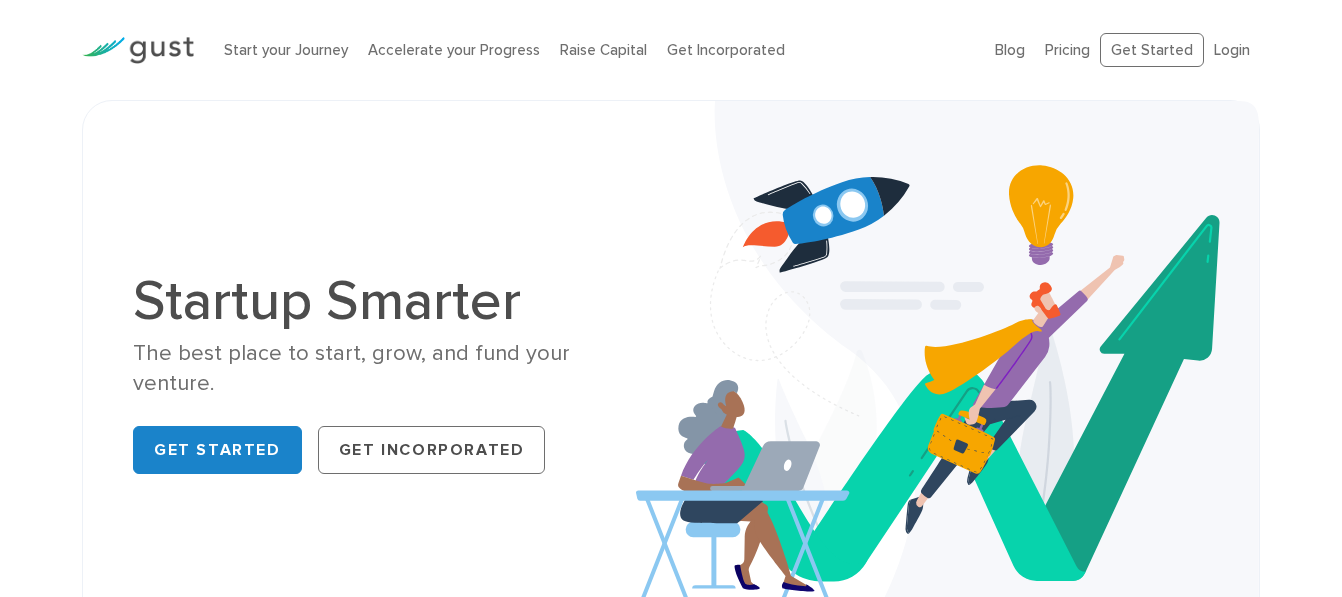 scroll, scrollTop: 0, scrollLeft: 0, axis: both 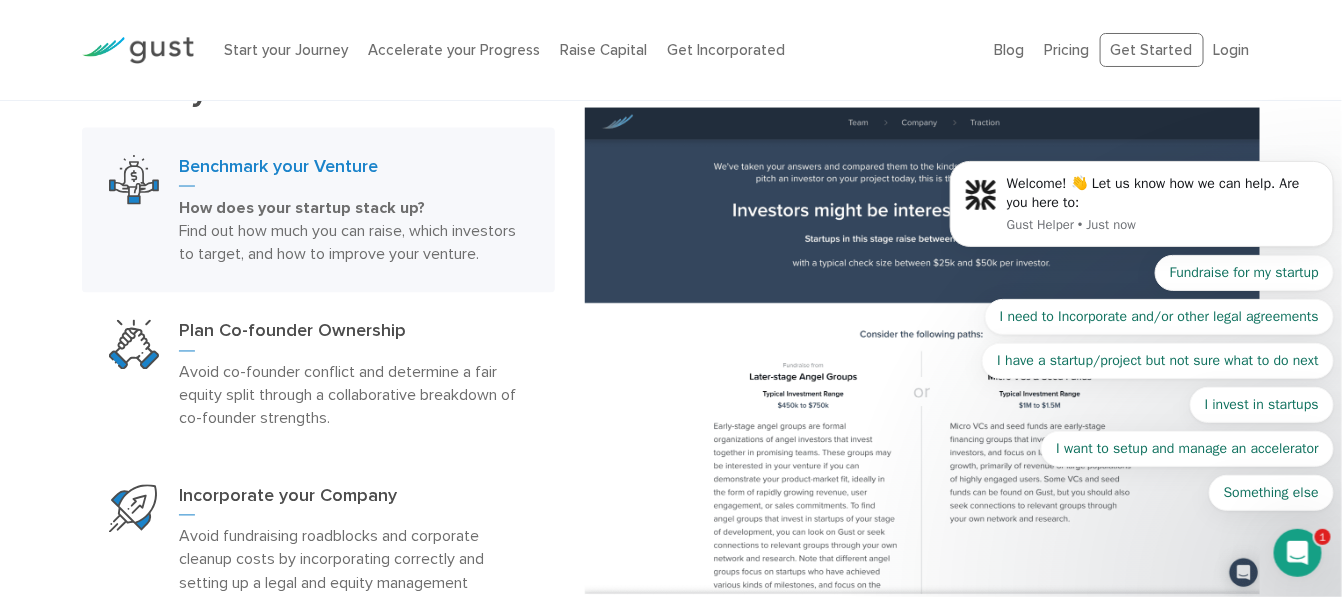 click on "Welcome! 👋 Let us know how we can help. Are you here to: Gust Helper • Just now Fundraise for my startup I need to Incorporate and/or other legal agreements I have a startup/project but not sure what to do next I invest in startups I want to setup and manage an accelerator Something else" at bounding box center [1141, 214] 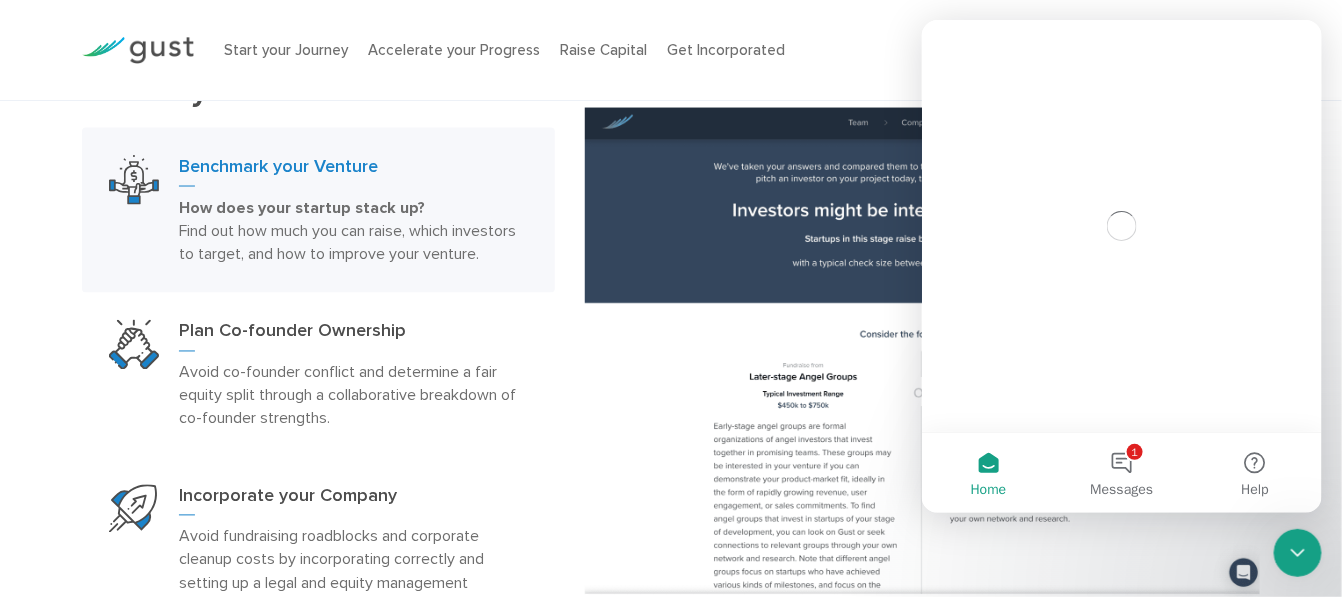 scroll, scrollTop: 0, scrollLeft: 0, axis: both 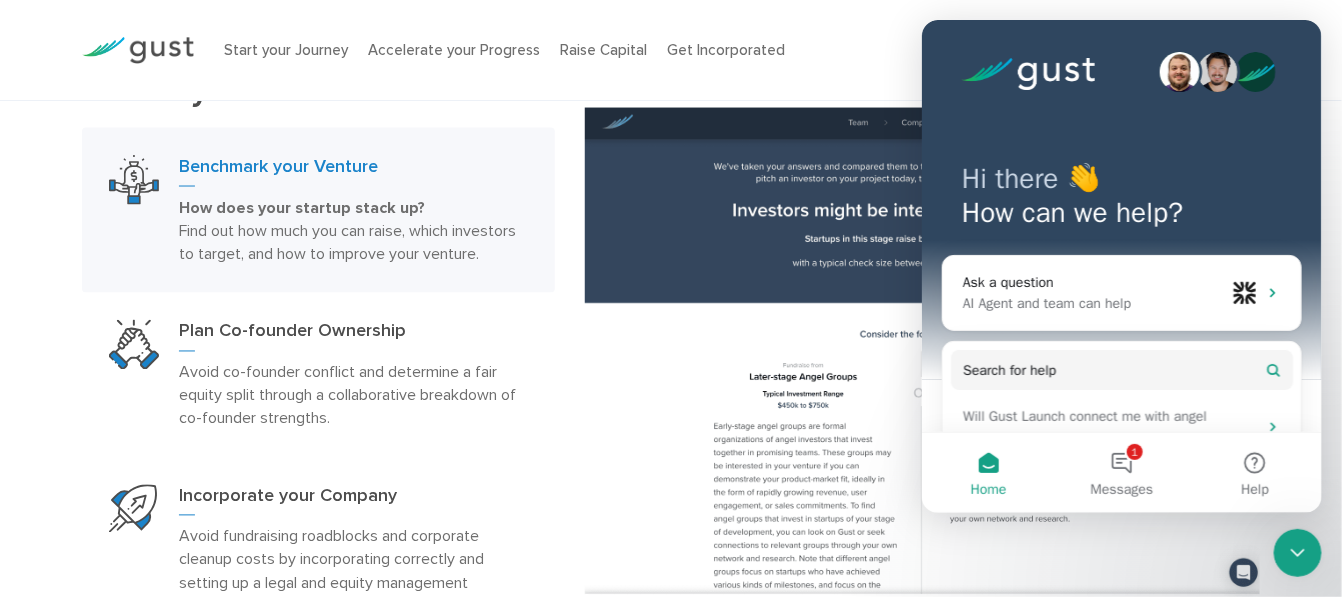 click at bounding box center (1297, 552) 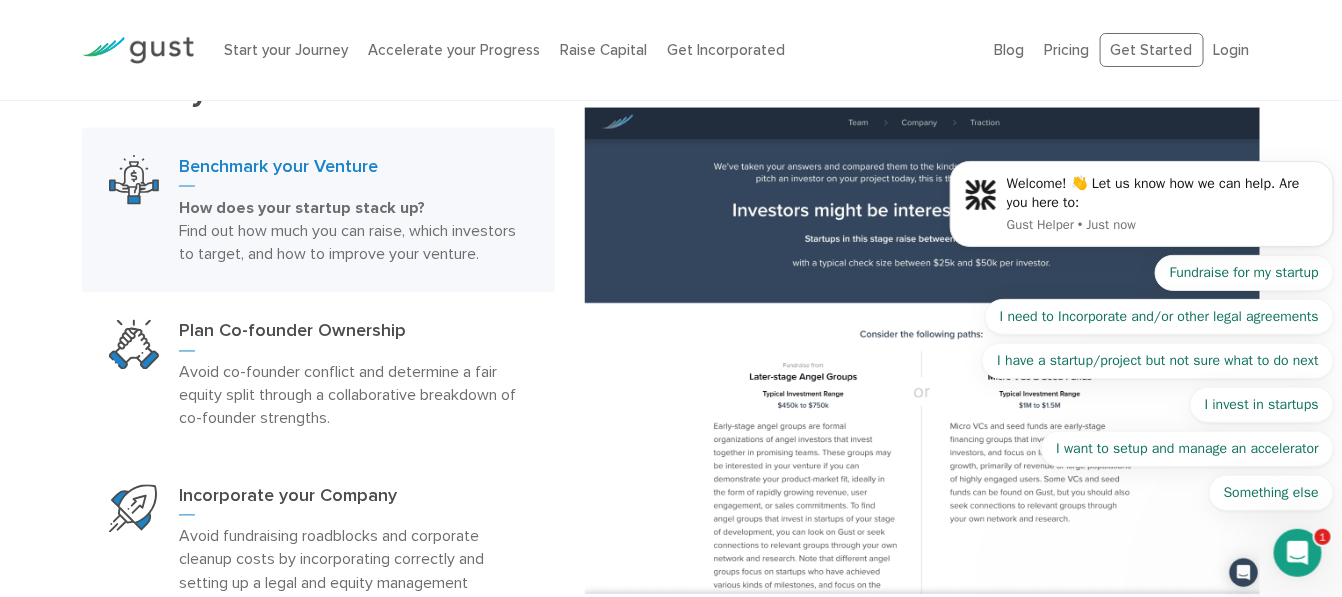 scroll, scrollTop: 0, scrollLeft: 0, axis: both 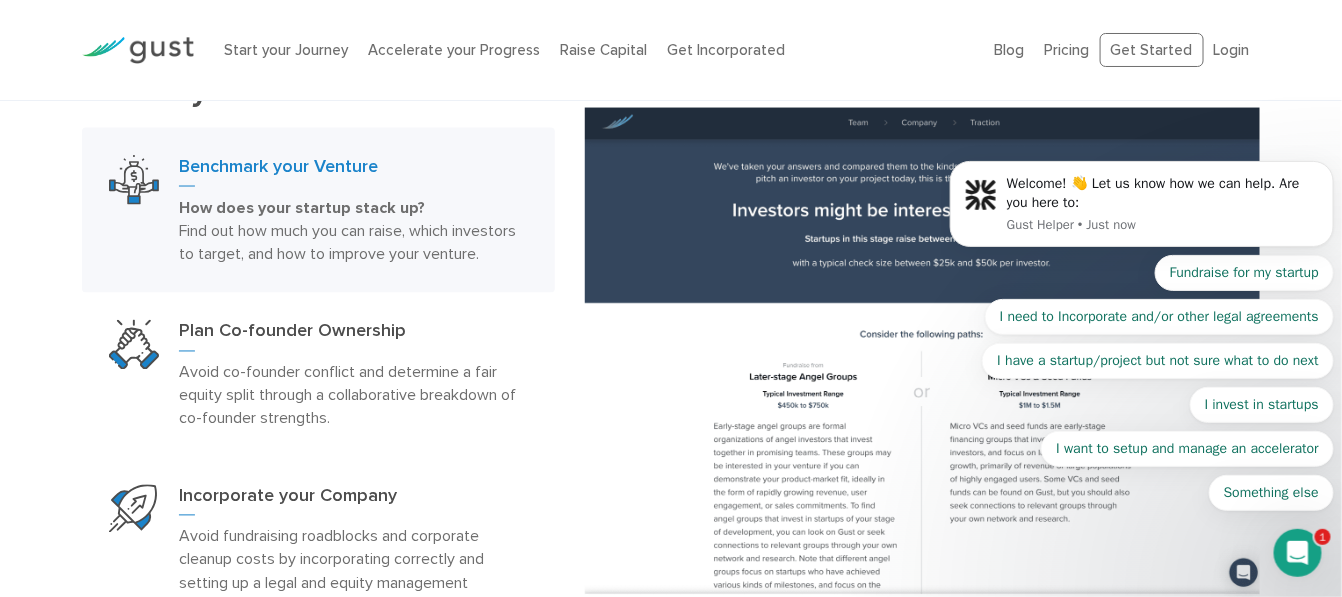 click on "Welcome! 👋 Let us know how we can help. Are you here to: Gust Helper • Just now Fundraise for my startup I need to Incorporate and/or other legal agreements I have a startup/project but not sure what to do next I invest in startups I want to setup and manage an accelerator Something else" at bounding box center (1141, 214) 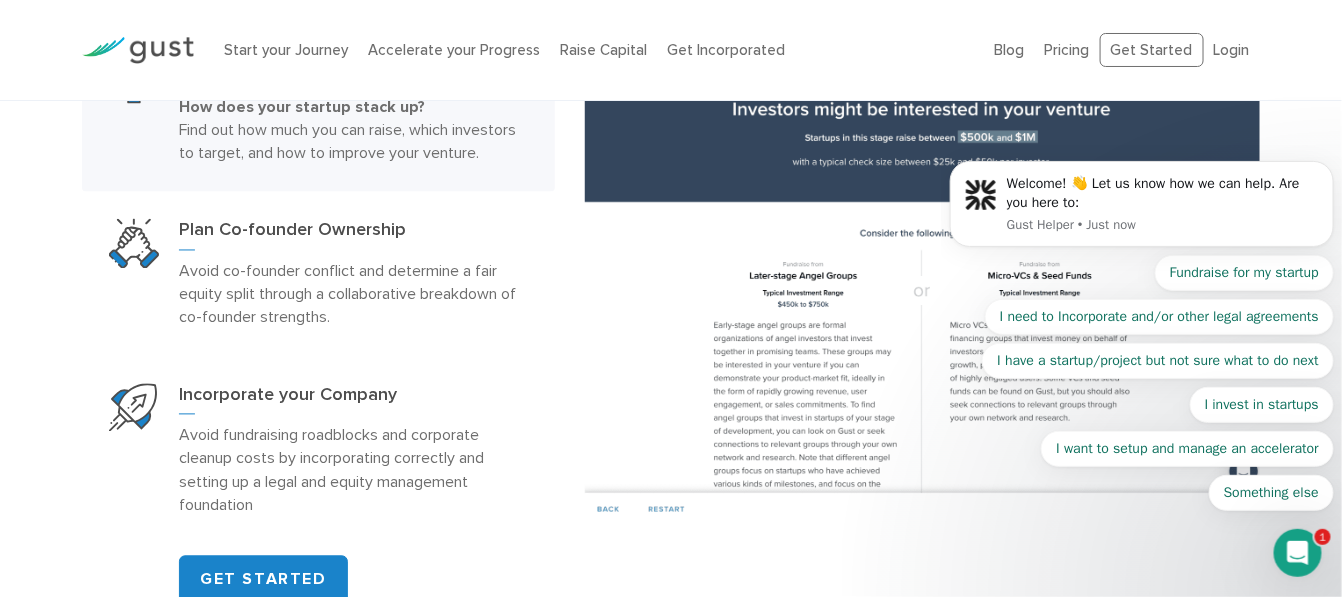 scroll, scrollTop: 1111, scrollLeft: 0, axis: vertical 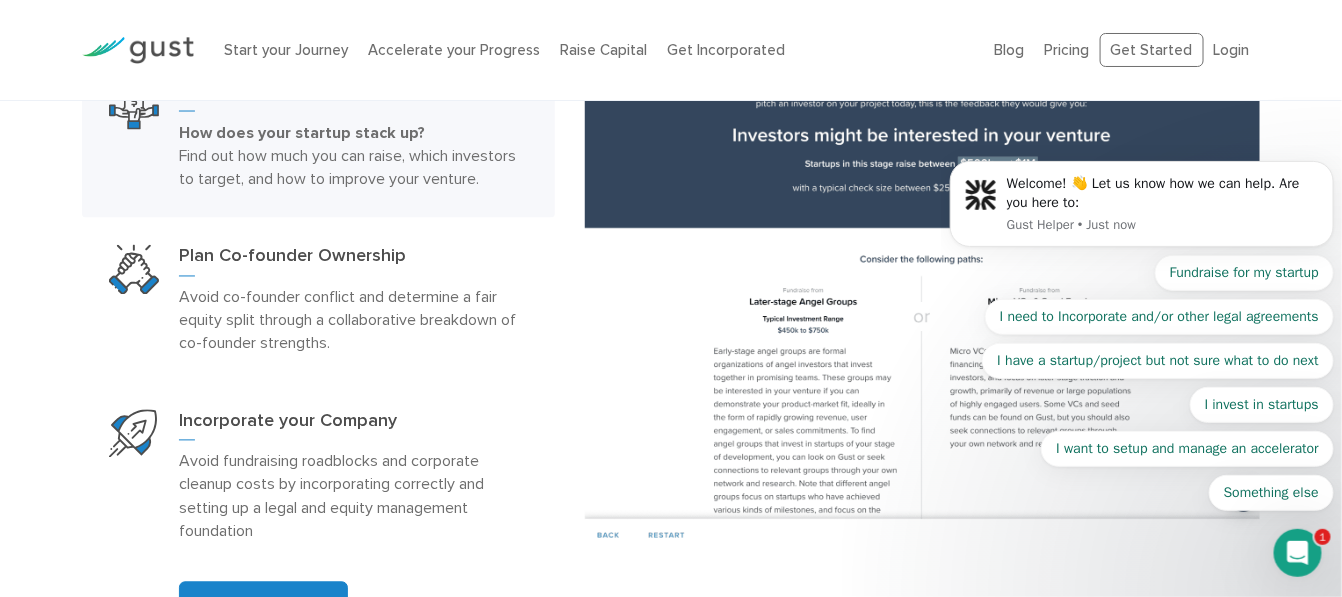 drag, startPoint x: 1219, startPoint y: 44, endPoint x: 1074, endPoint y: 44, distance: 145 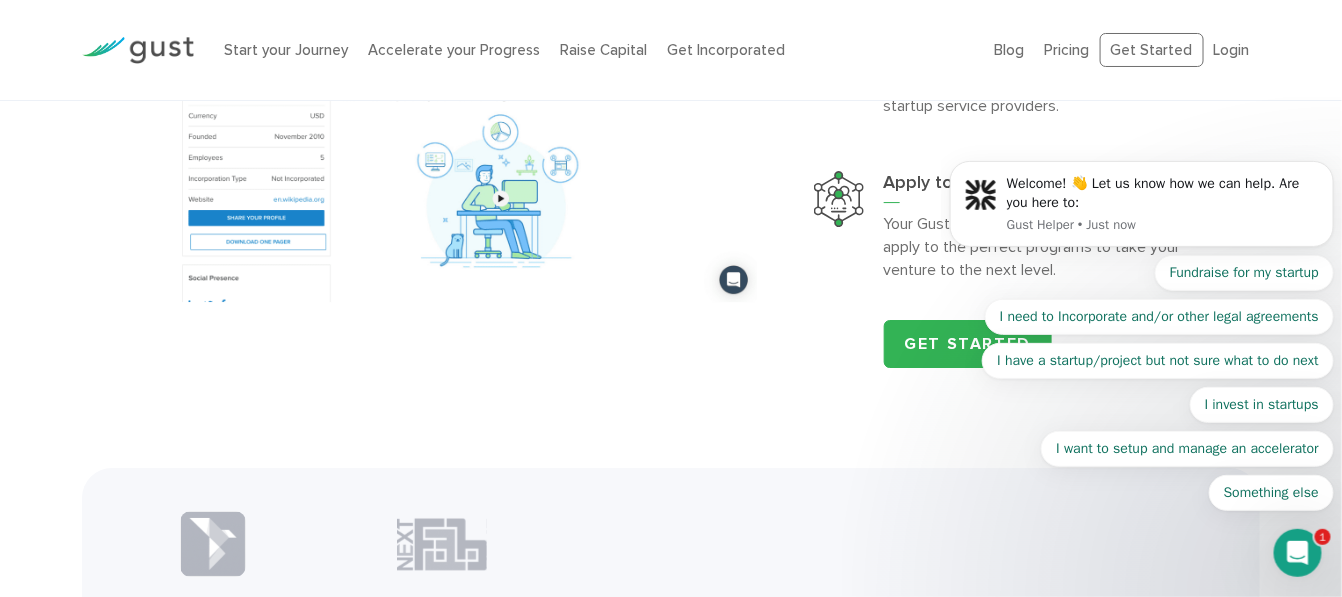 scroll, scrollTop: 2296, scrollLeft: 0, axis: vertical 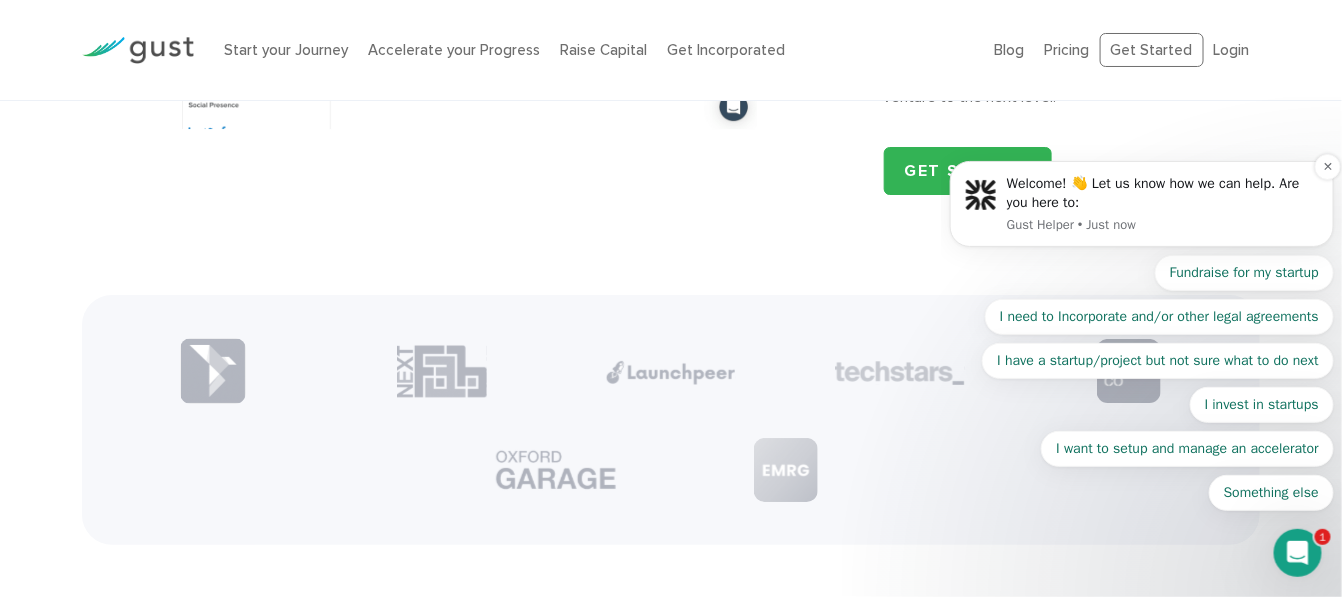 click on "Welcome! 👋 Let us know how we can help. Are you here to:" at bounding box center [1162, 194] 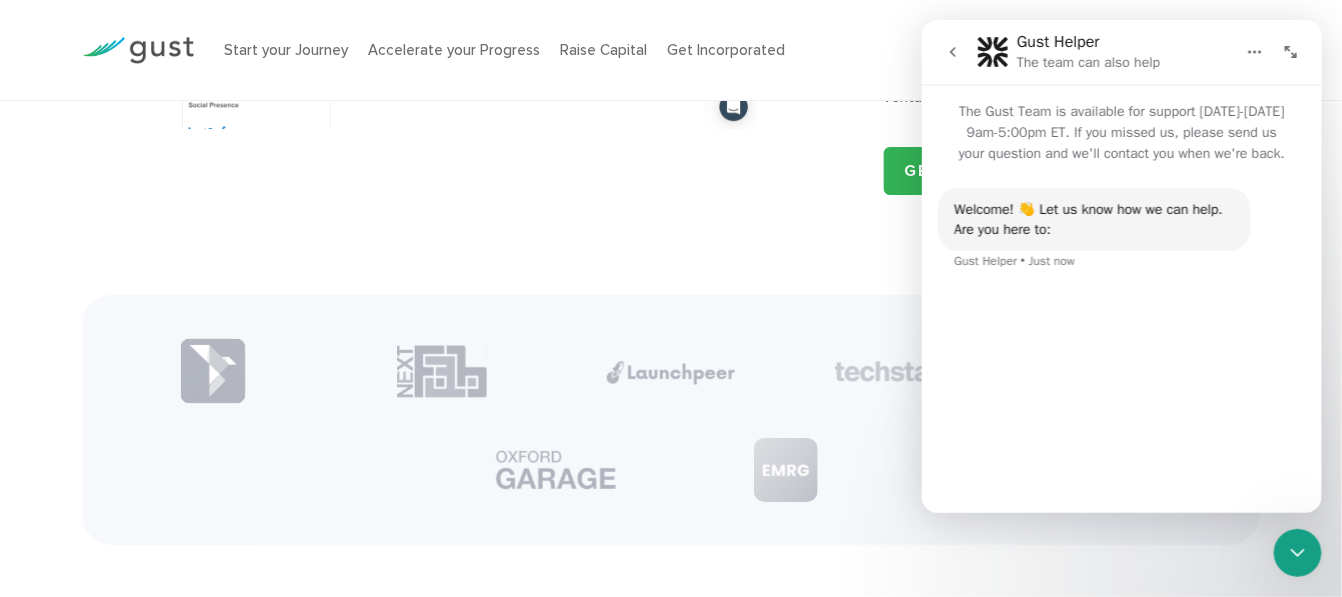 scroll, scrollTop: 147, scrollLeft: 0, axis: vertical 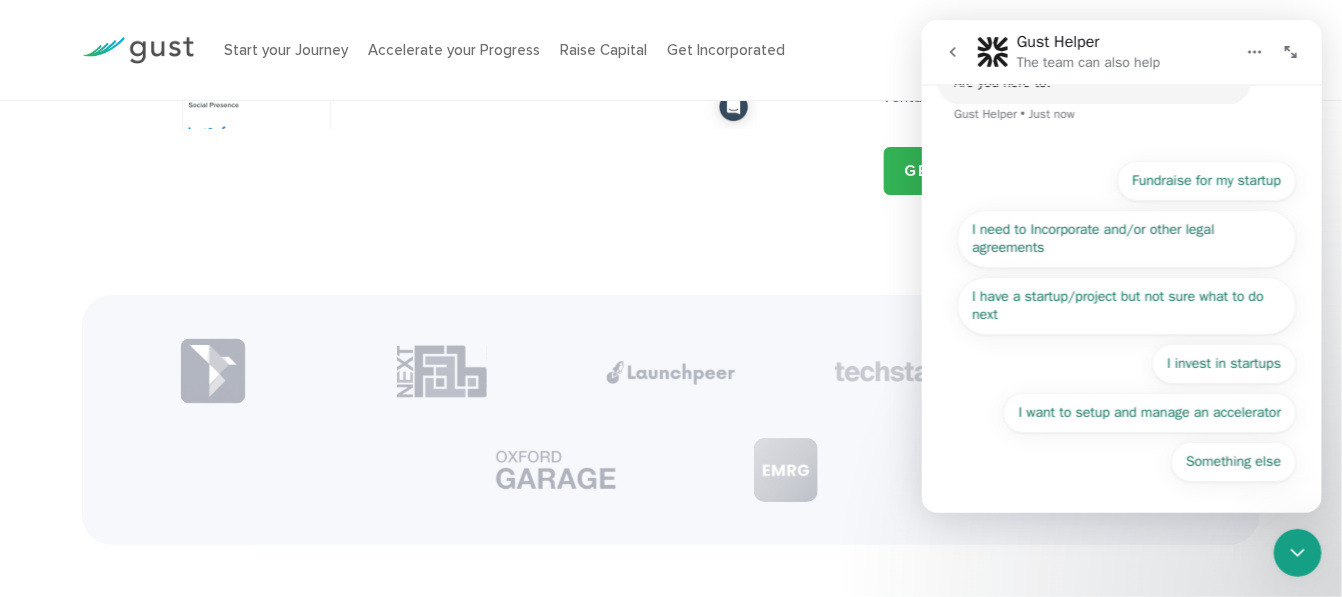 click 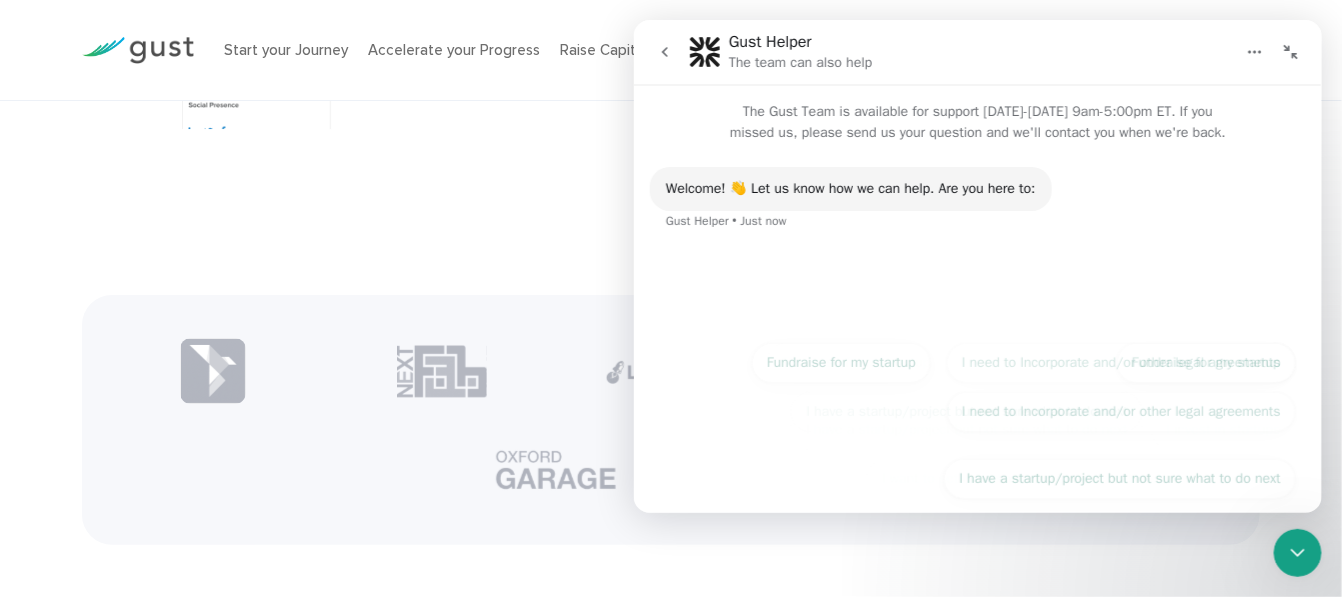 scroll, scrollTop: 0, scrollLeft: 0, axis: both 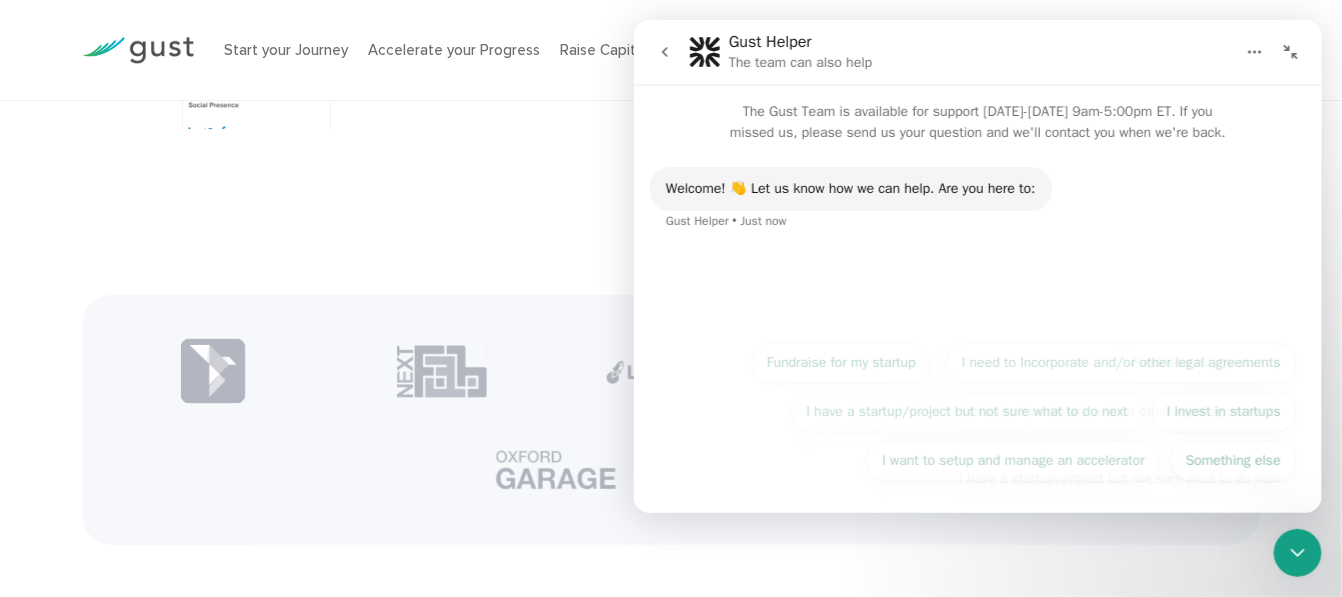 click 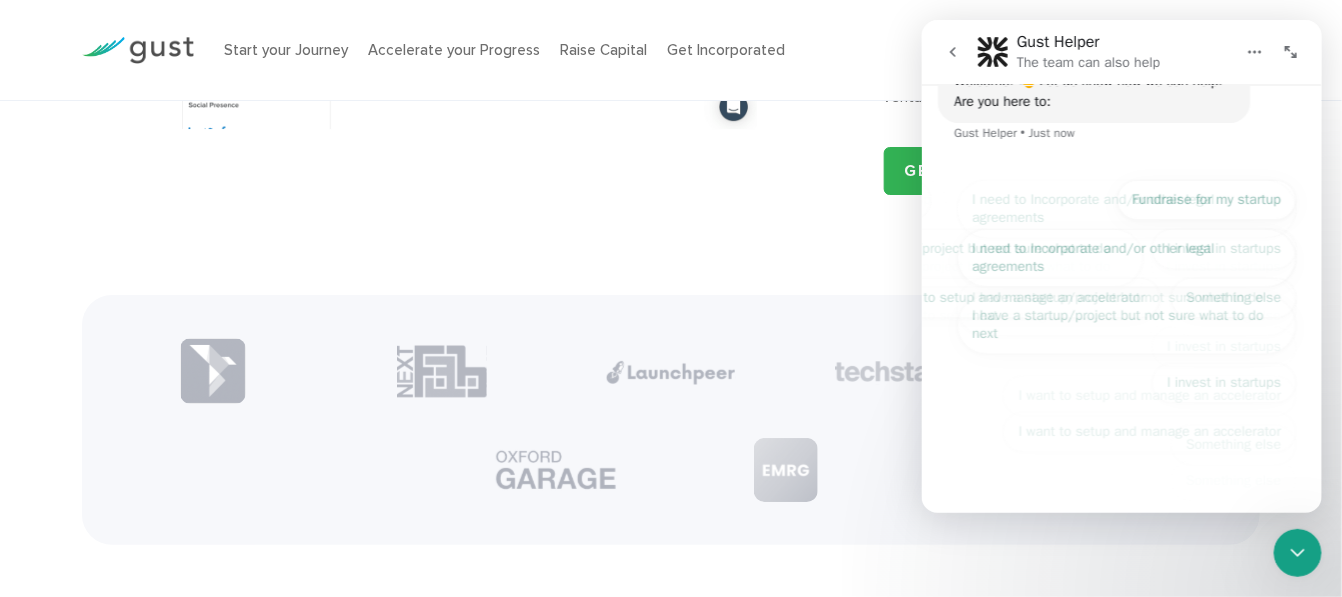 scroll, scrollTop: 147, scrollLeft: 0, axis: vertical 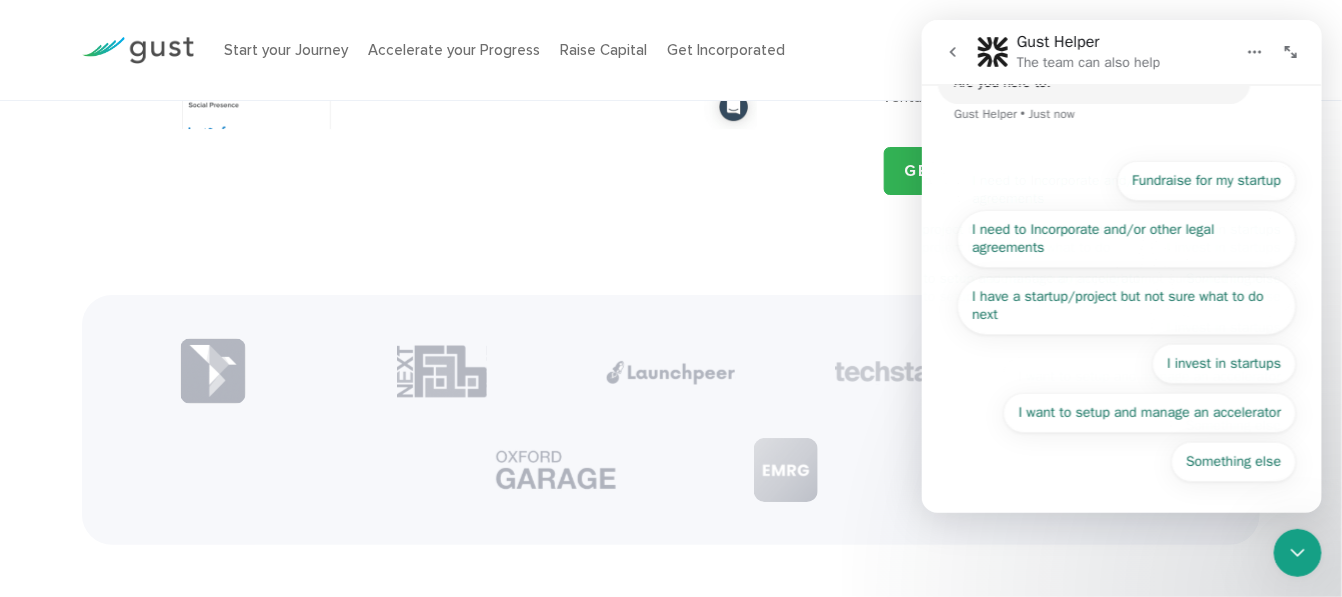 click 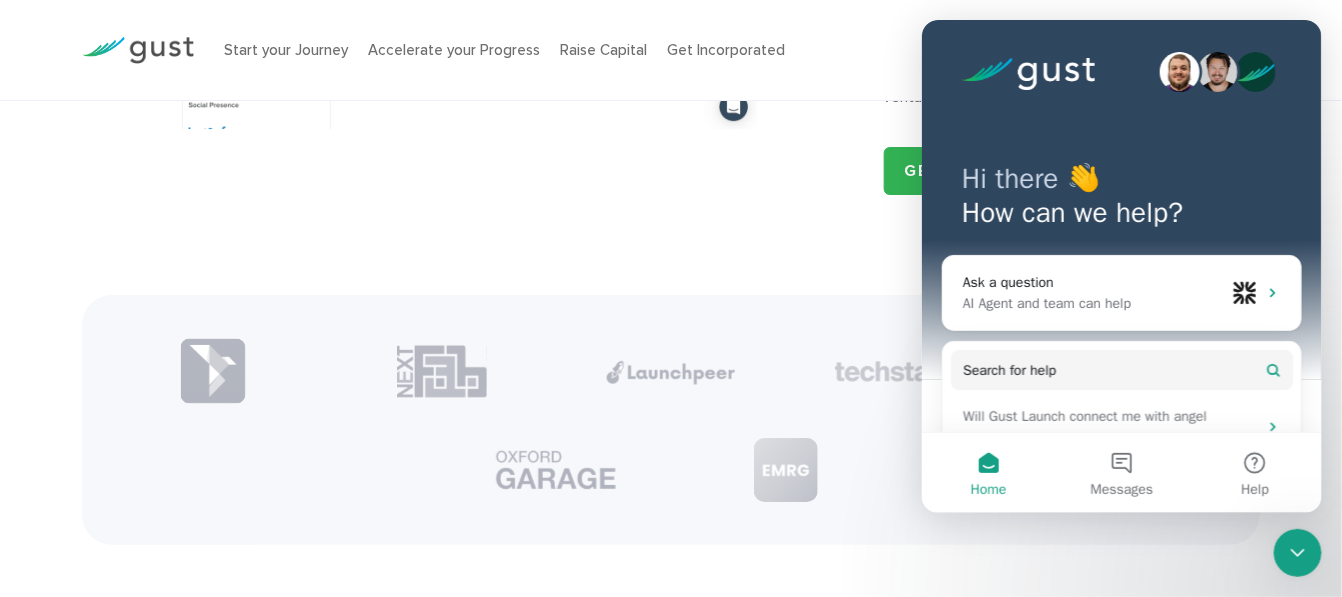 click 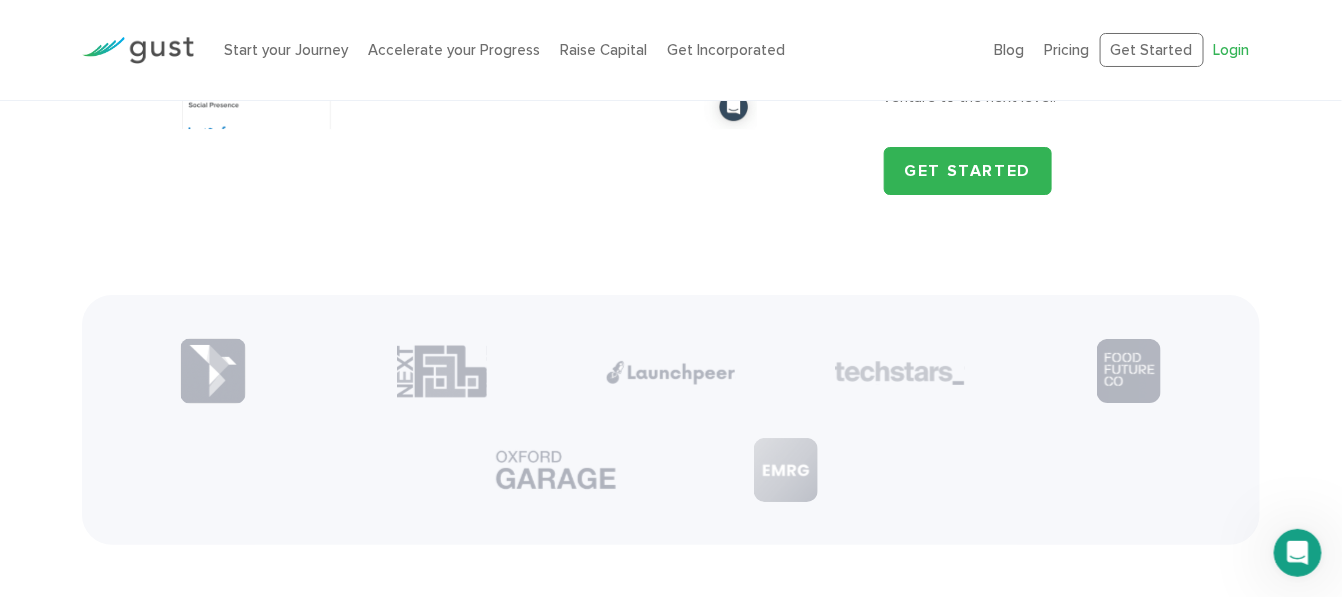 click on "Login" at bounding box center (1232, 50) 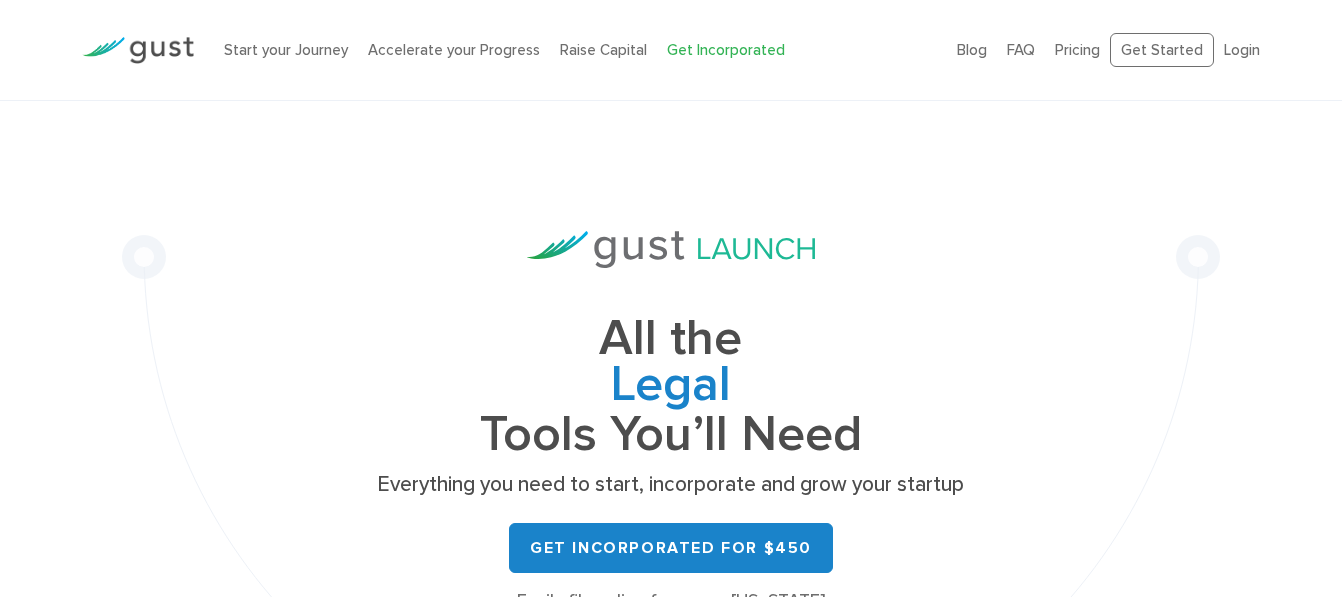 scroll, scrollTop: 222, scrollLeft: 0, axis: vertical 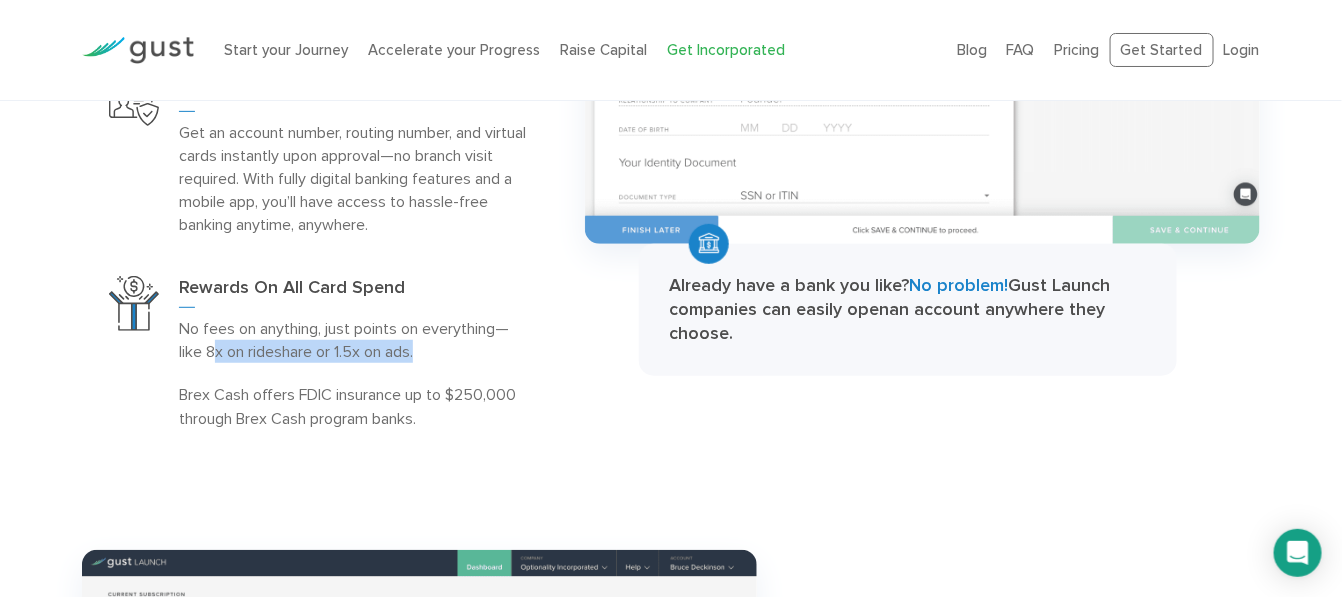 drag, startPoint x: 222, startPoint y: 358, endPoint x: 434, endPoint y: 356, distance: 212.00943 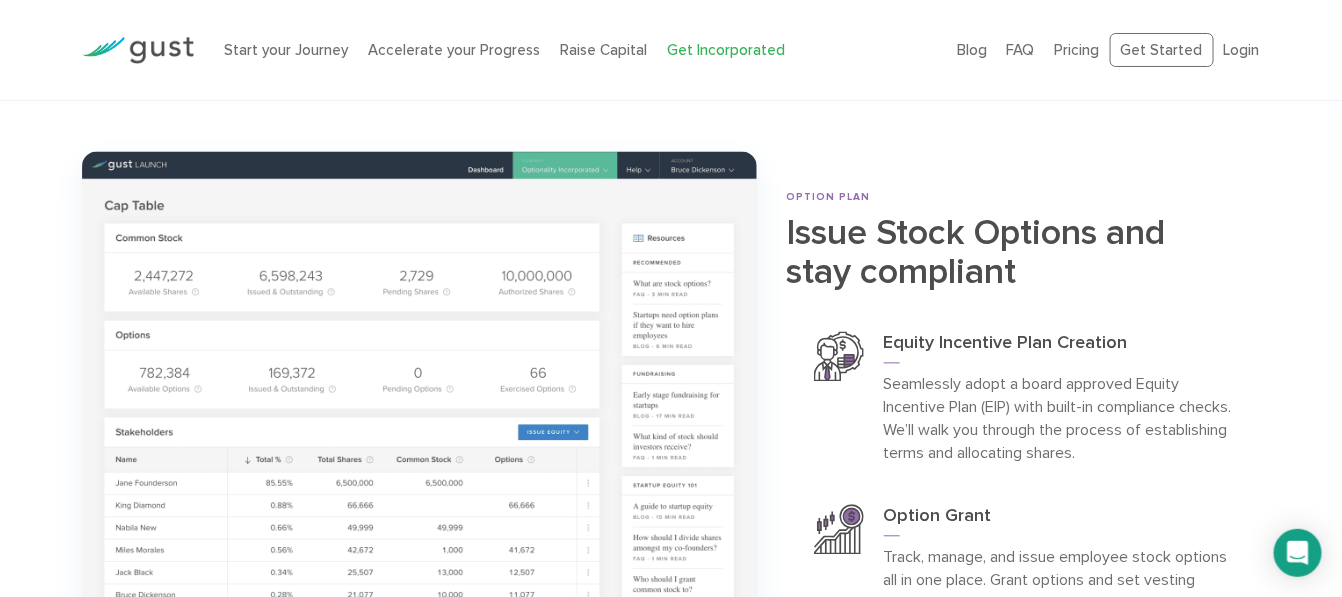 scroll, scrollTop: 6296, scrollLeft: 0, axis: vertical 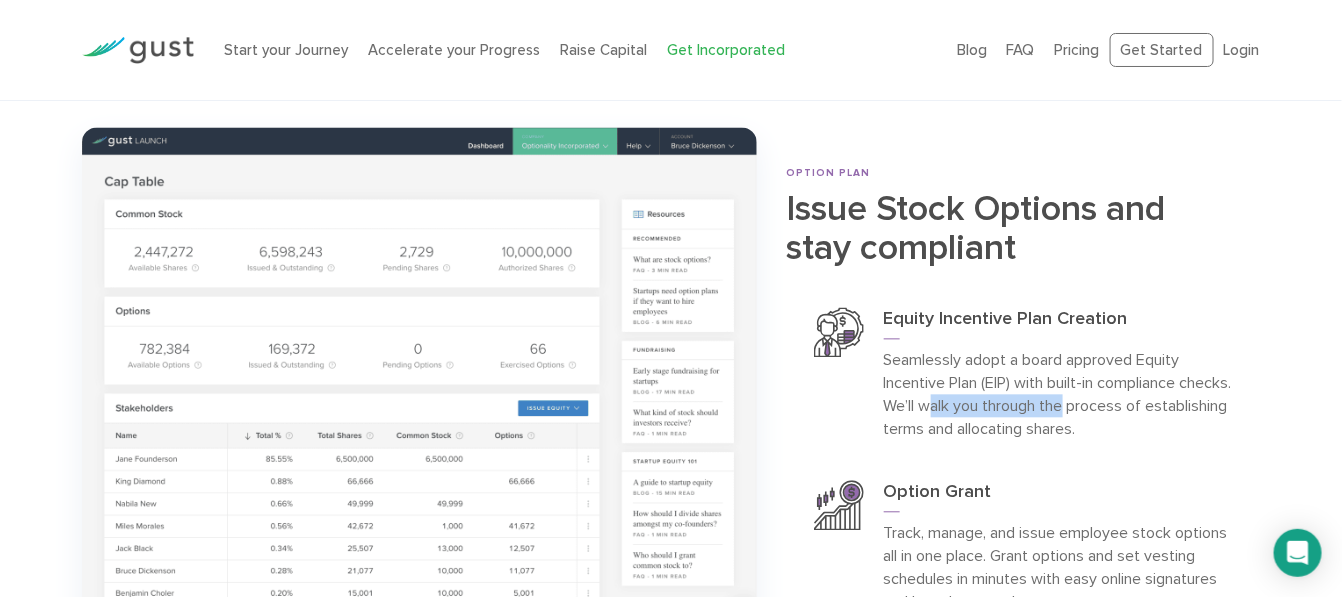 drag, startPoint x: 985, startPoint y: 375, endPoint x: 1165, endPoint y: 372, distance: 180.025 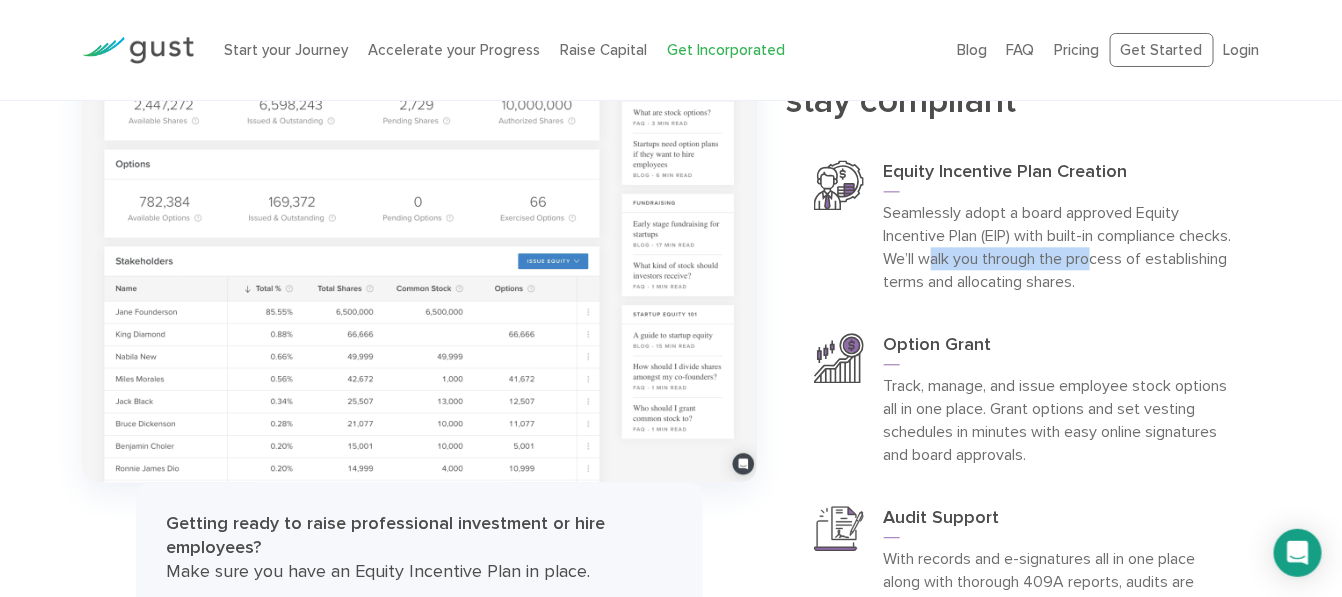 scroll, scrollTop: 6444, scrollLeft: 0, axis: vertical 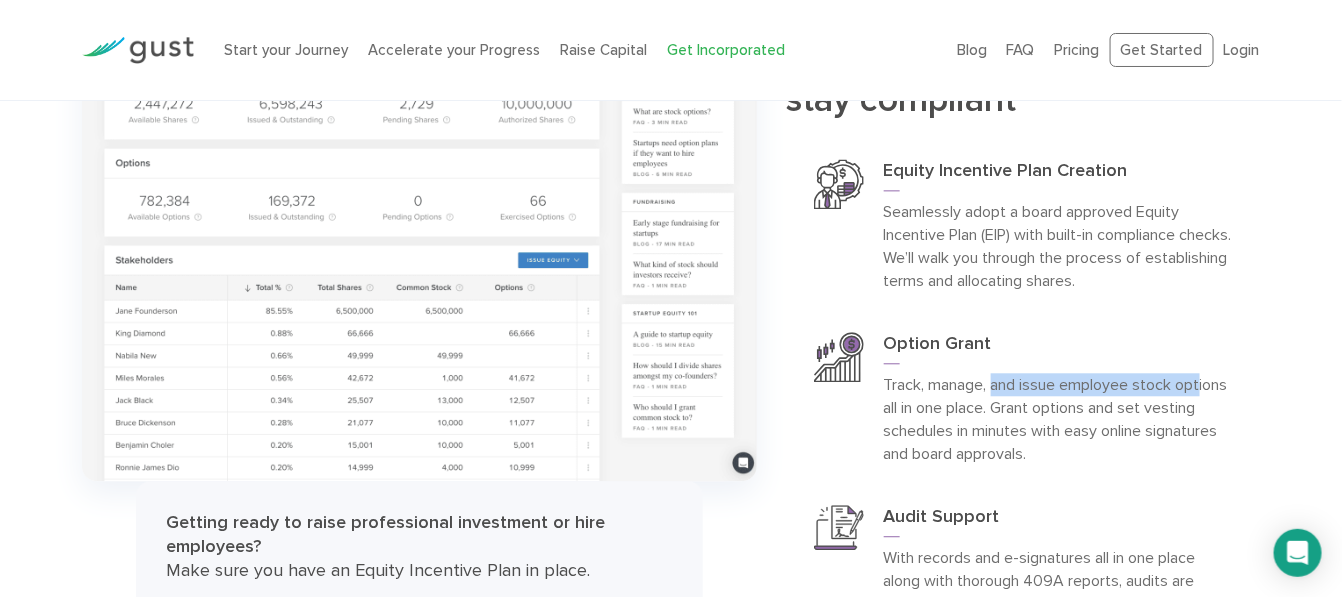 drag, startPoint x: 1203, startPoint y: 353, endPoint x: 983, endPoint y: 355, distance: 220.0091 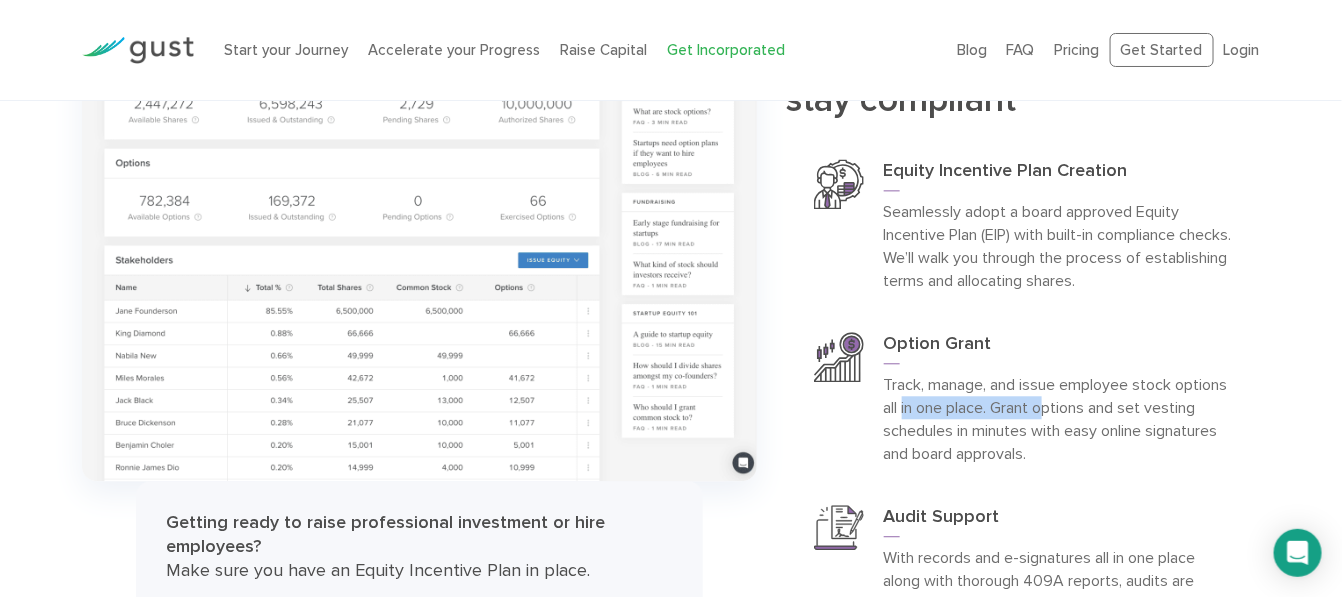 drag, startPoint x: 927, startPoint y: 382, endPoint x: 1067, endPoint y: 376, distance: 140.12851 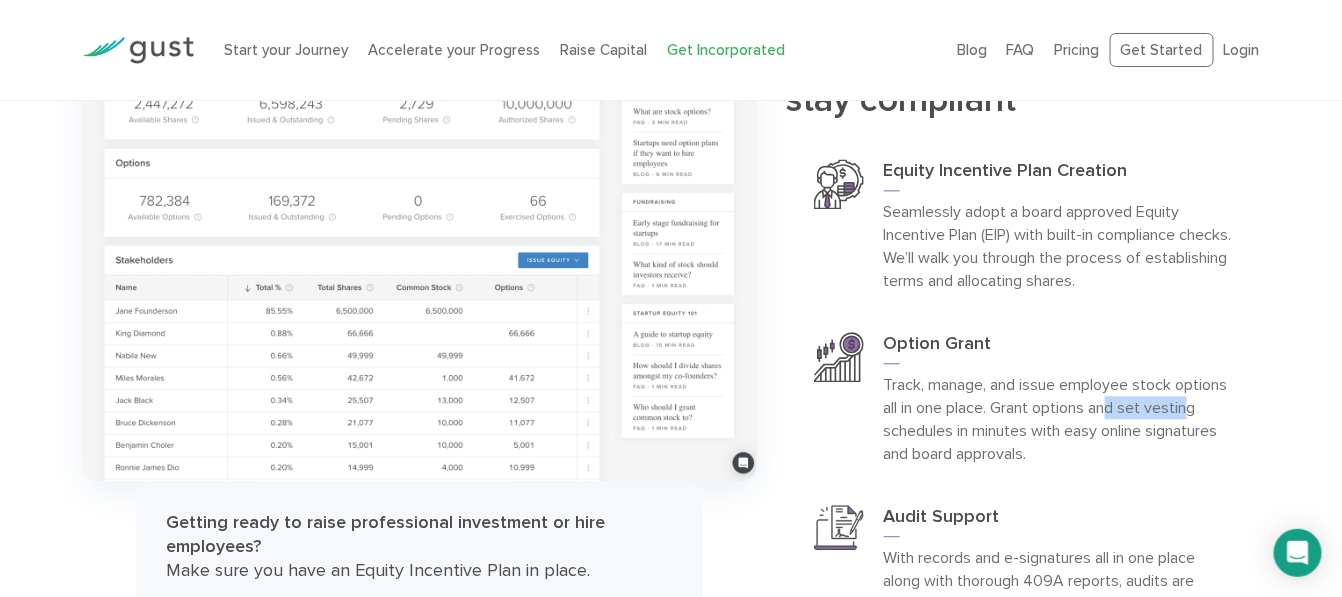 drag, startPoint x: 1161, startPoint y: 376, endPoint x: 1196, endPoint y: 376, distance: 35 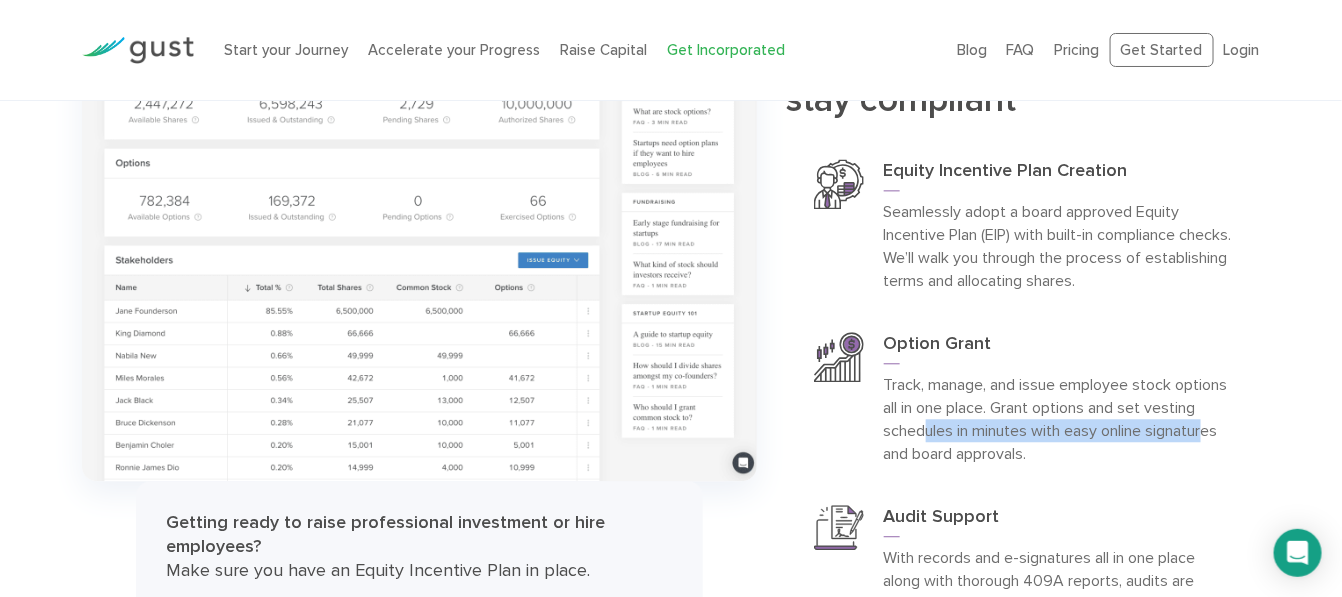drag, startPoint x: 926, startPoint y: 397, endPoint x: 1214, endPoint y: 399, distance: 288.00696 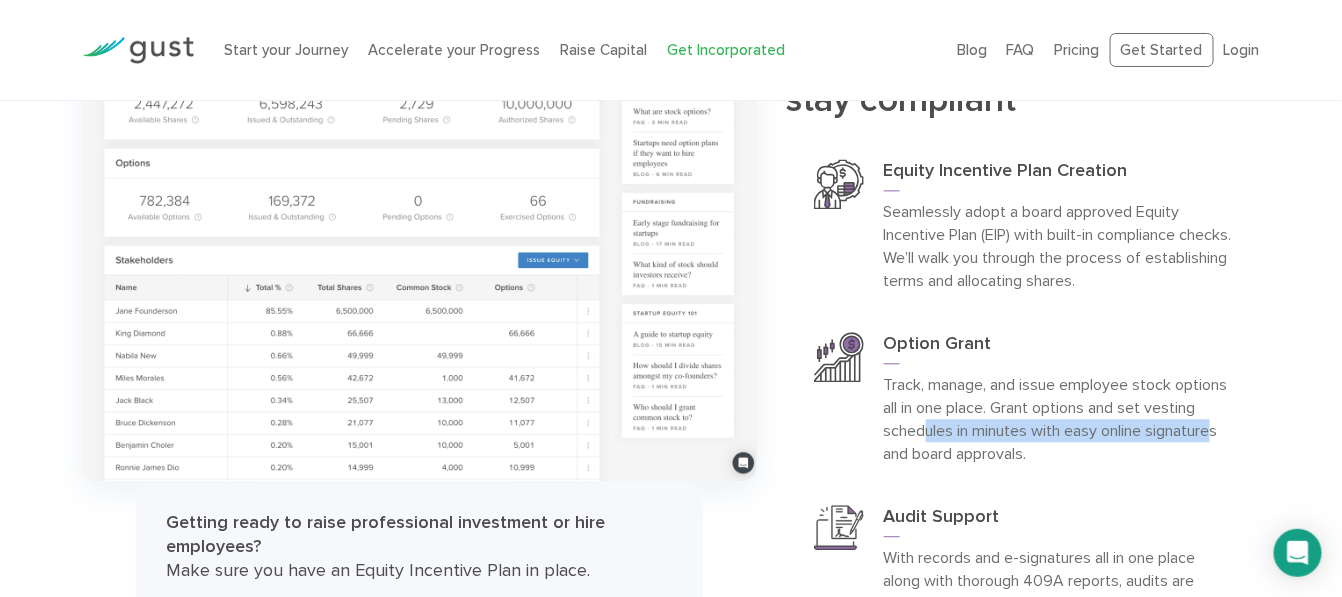 scroll, scrollTop: 6592, scrollLeft: 0, axis: vertical 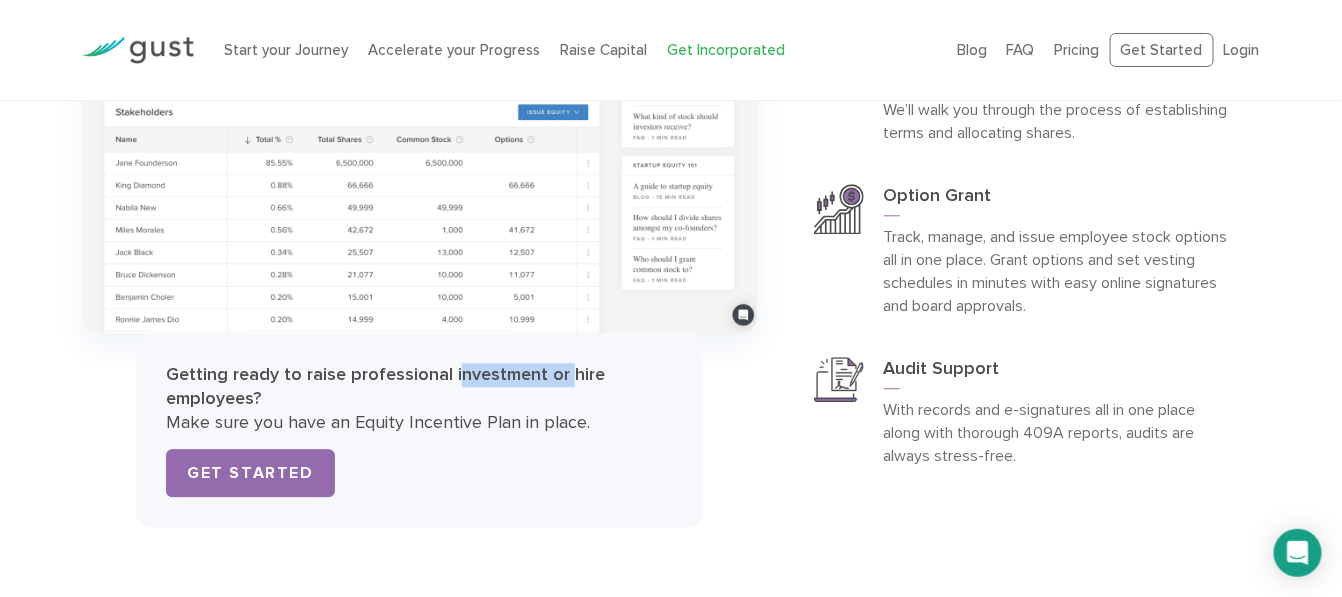 drag, startPoint x: 452, startPoint y: 339, endPoint x: 574, endPoint y: 340, distance: 122.0041 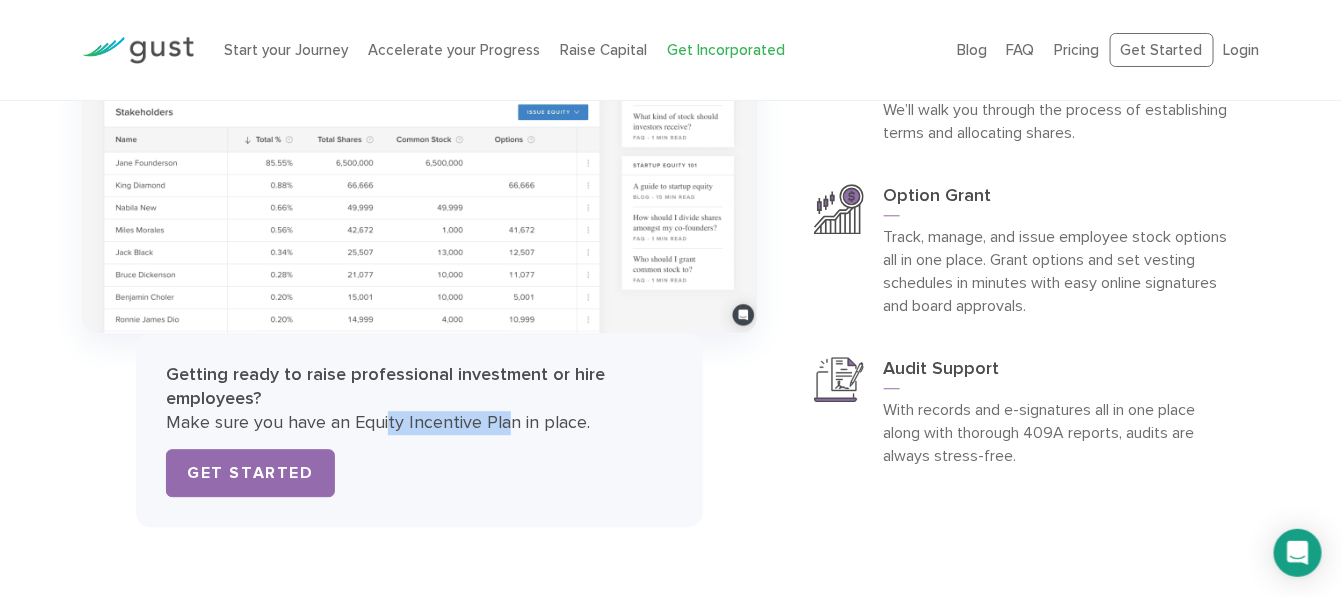 drag, startPoint x: 431, startPoint y: 383, endPoint x: 534, endPoint y: 383, distance: 103 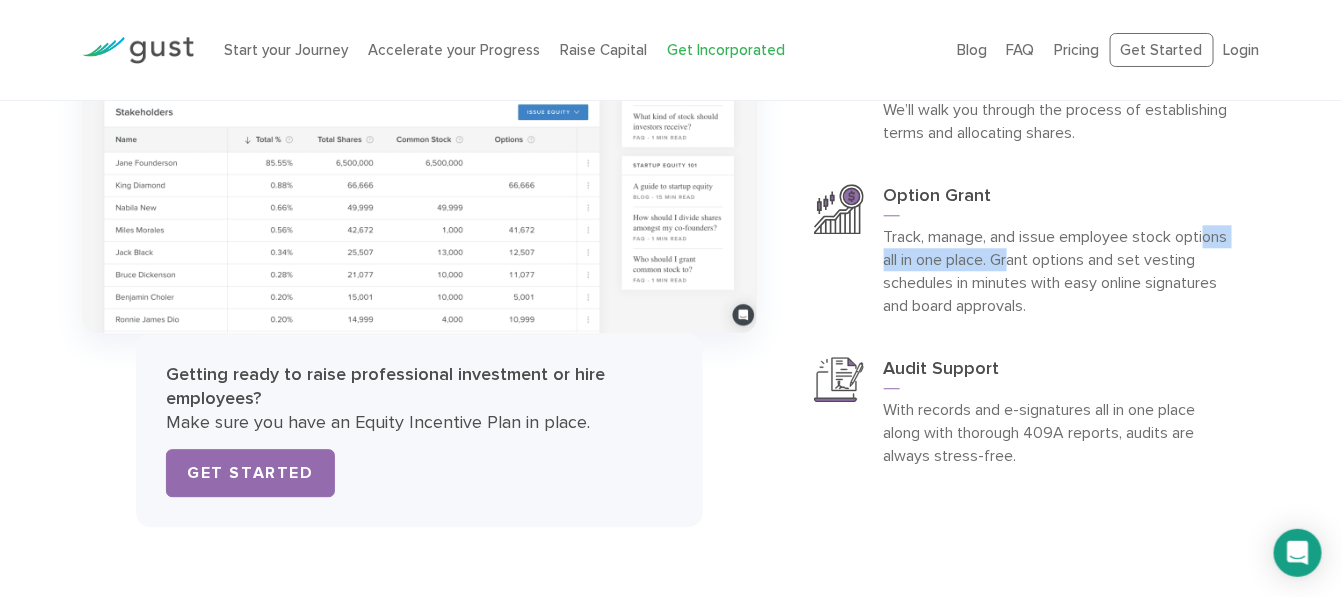 drag, startPoint x: 1139, startPoint y: 211, endPoint x: 927, endPoint y: 228, distance: 212.68051 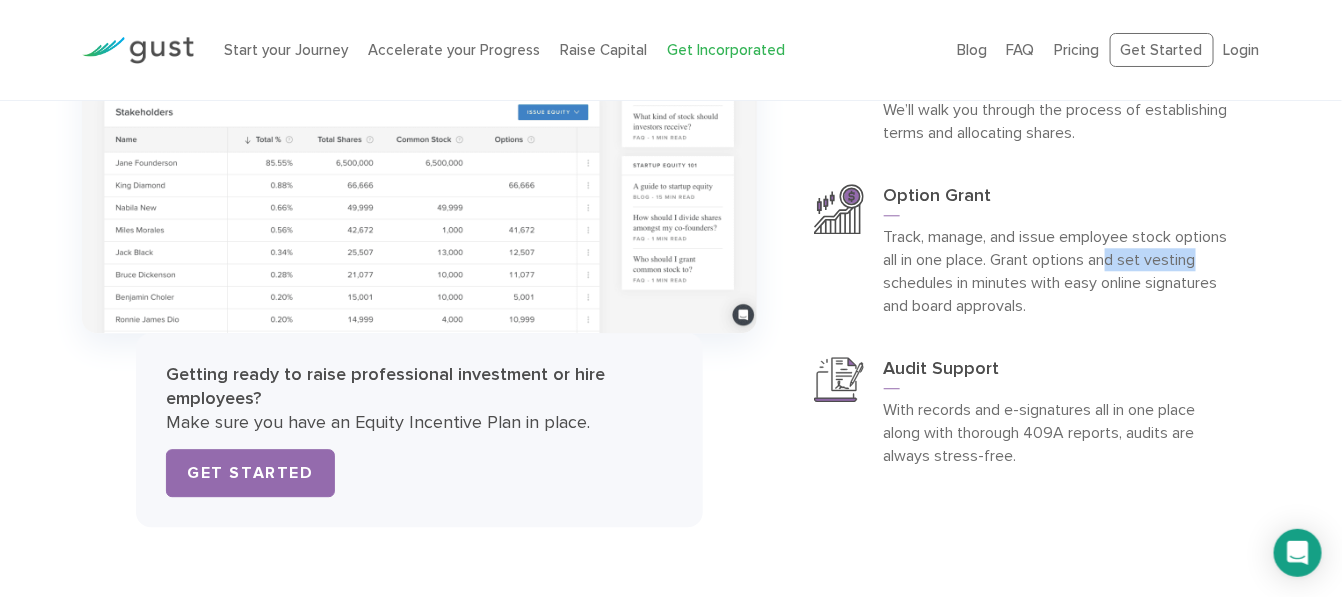drag, startPoint x: 1111, startPoint y: 230, endPoint x: 1267, endPoint y: 221, distance: 156.2594 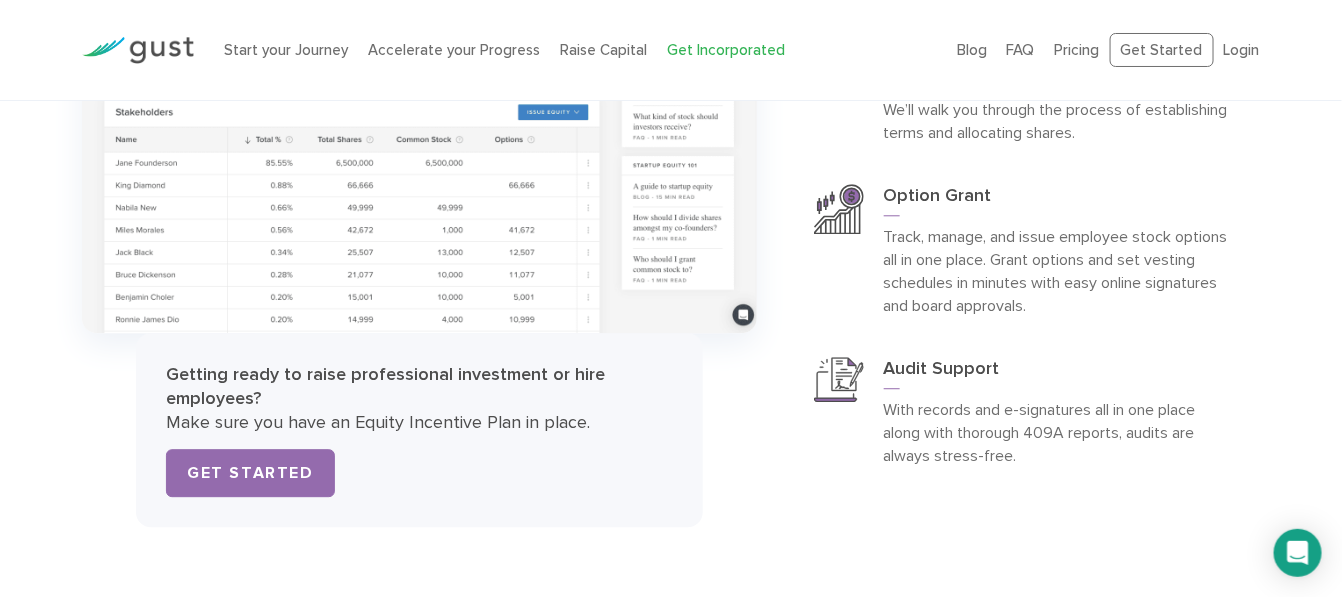 click on "Track, manage, and issue employee stock options all in one place. Grant options and set vesting schedules in minutes with easy online signatures and board approvals." at bounding box center (1058, 271) 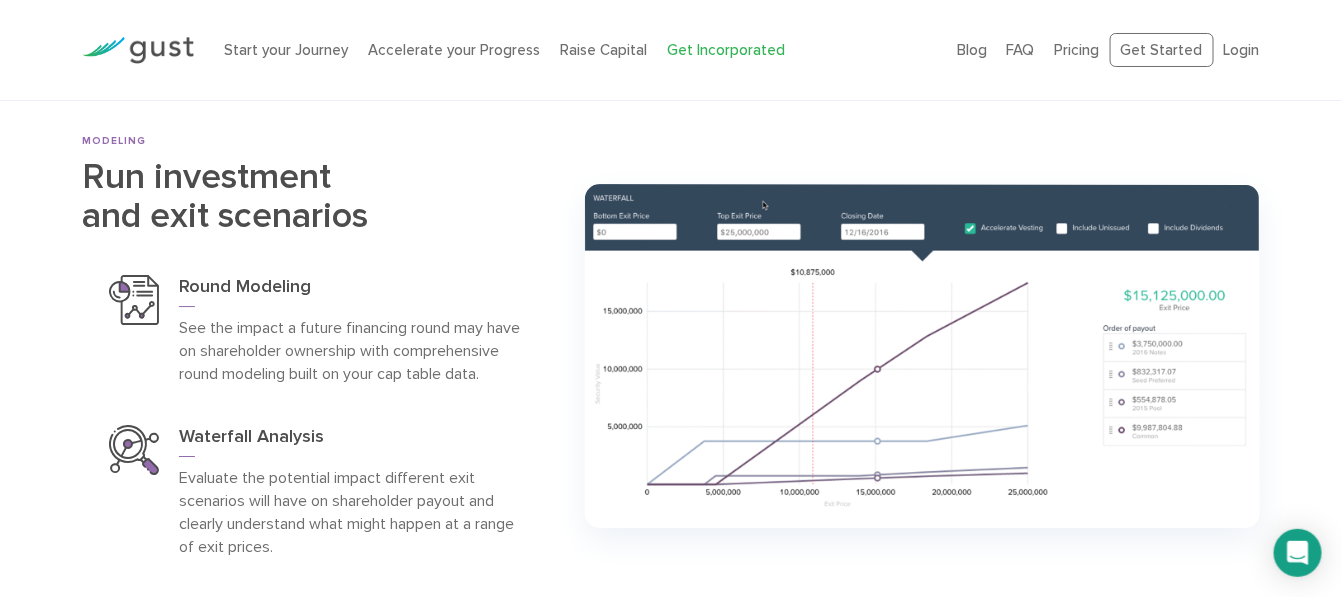 scroll, scrollTop: 7111, scrollLeft: 0, axis: vertical 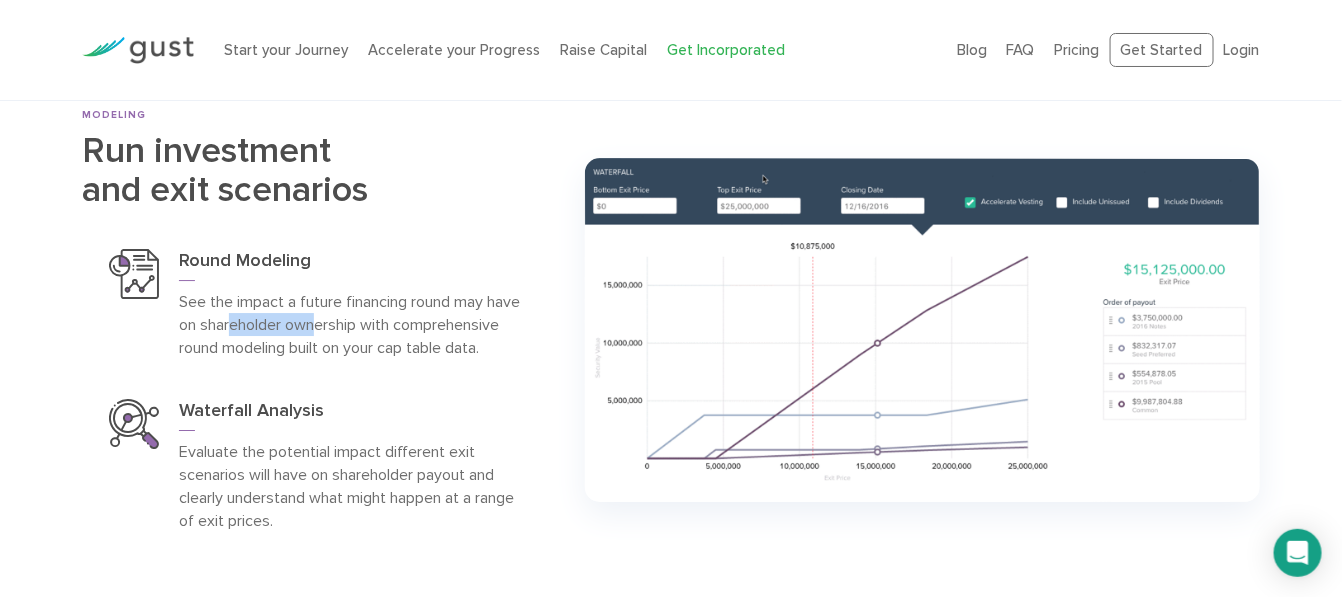 drag, startPoint x: 232, startPoint y: 295, endPoint x: 319, endPoint y: 296, distance: 87.005745 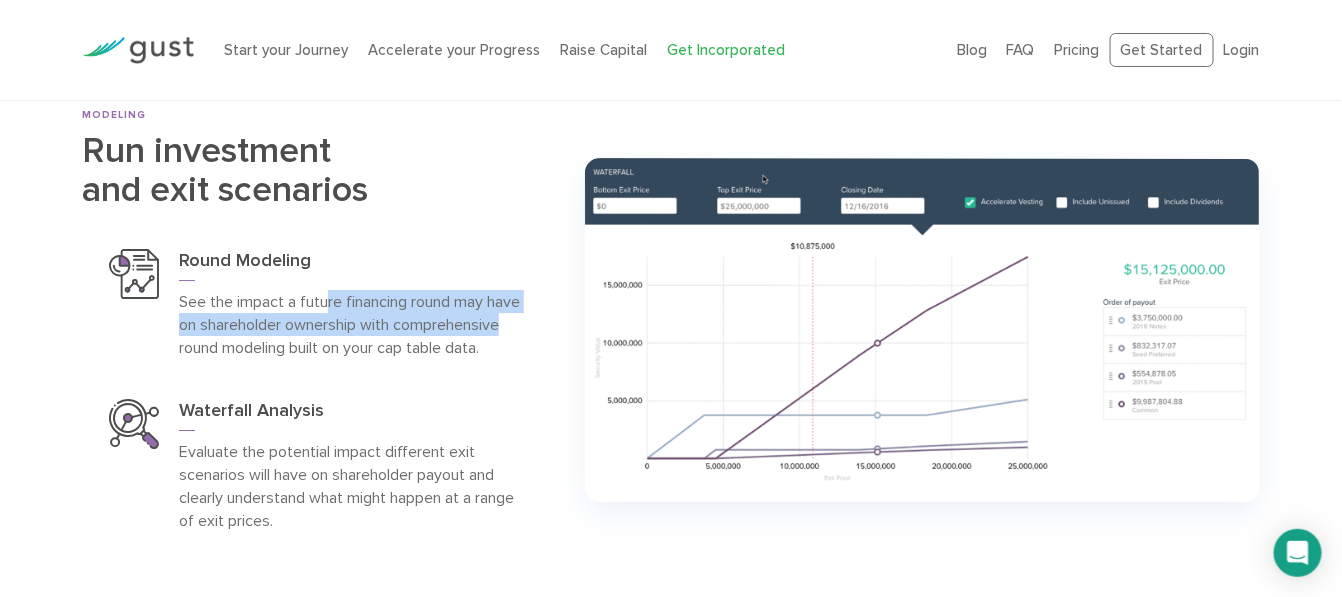 drag, startPoint x: 327, startPoint y: 280, endPoint x: 500, endPoint y: 285, distance: 173.07224 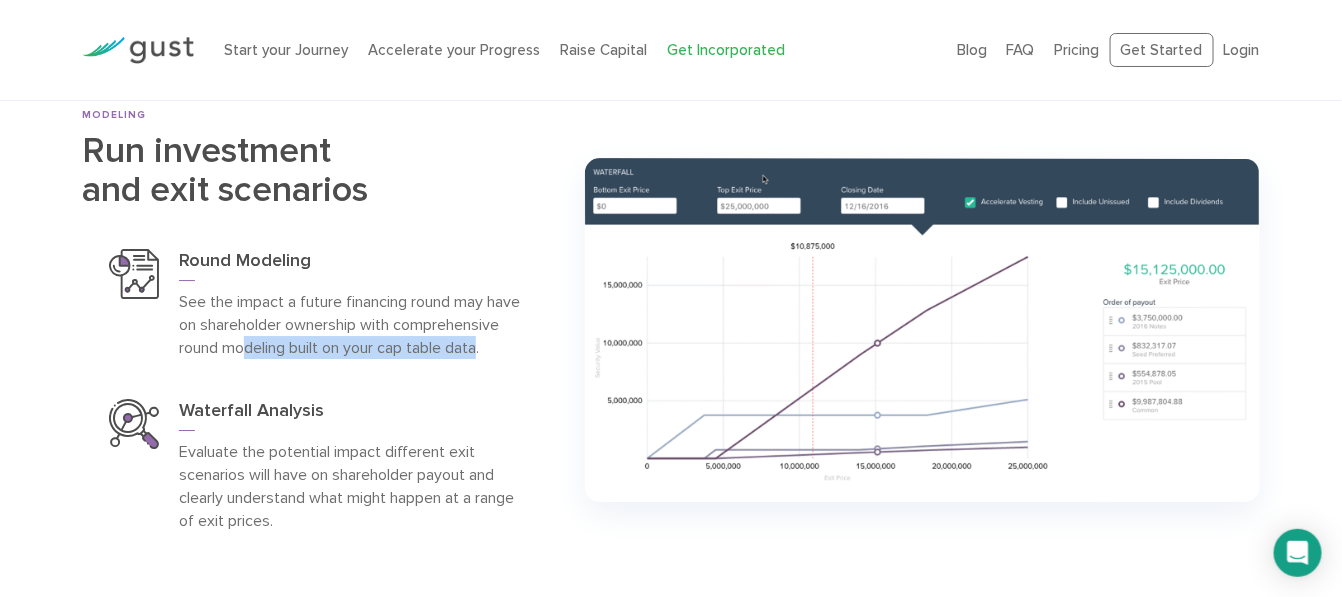 drag, startPoint x: 250, startPoint y: 312, endPoint x: 482, endPoint y: 312, distance: 232 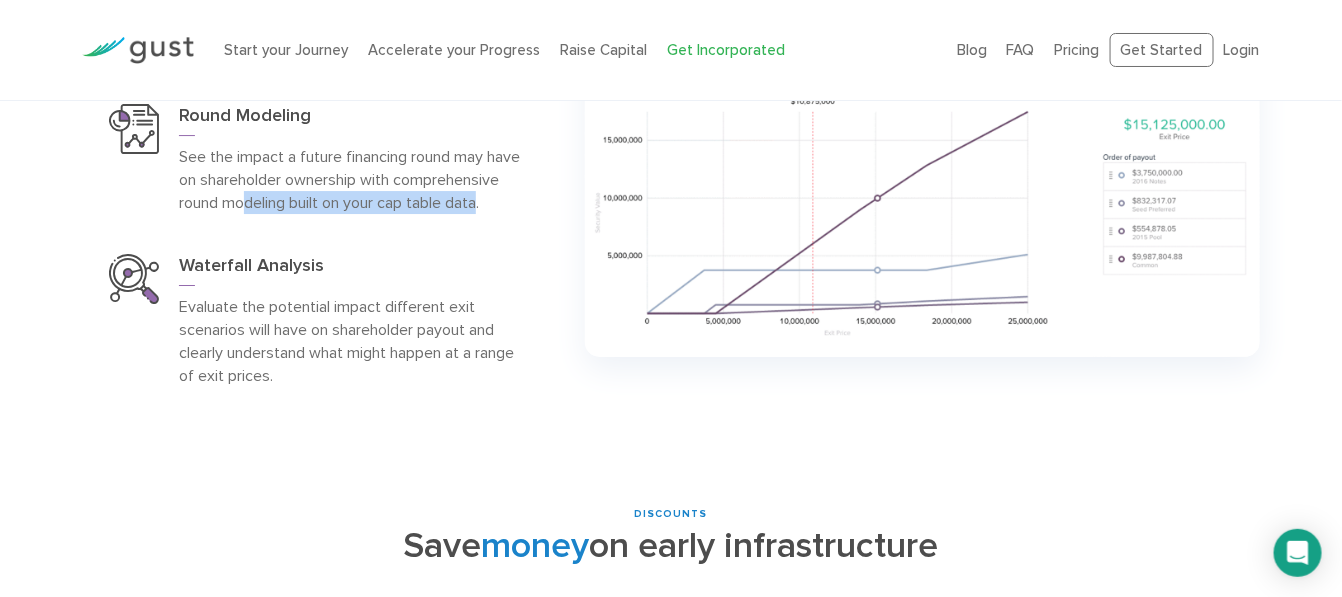 scroll, scrollTop: 7259, scrollLeft: 0, axis: vertical 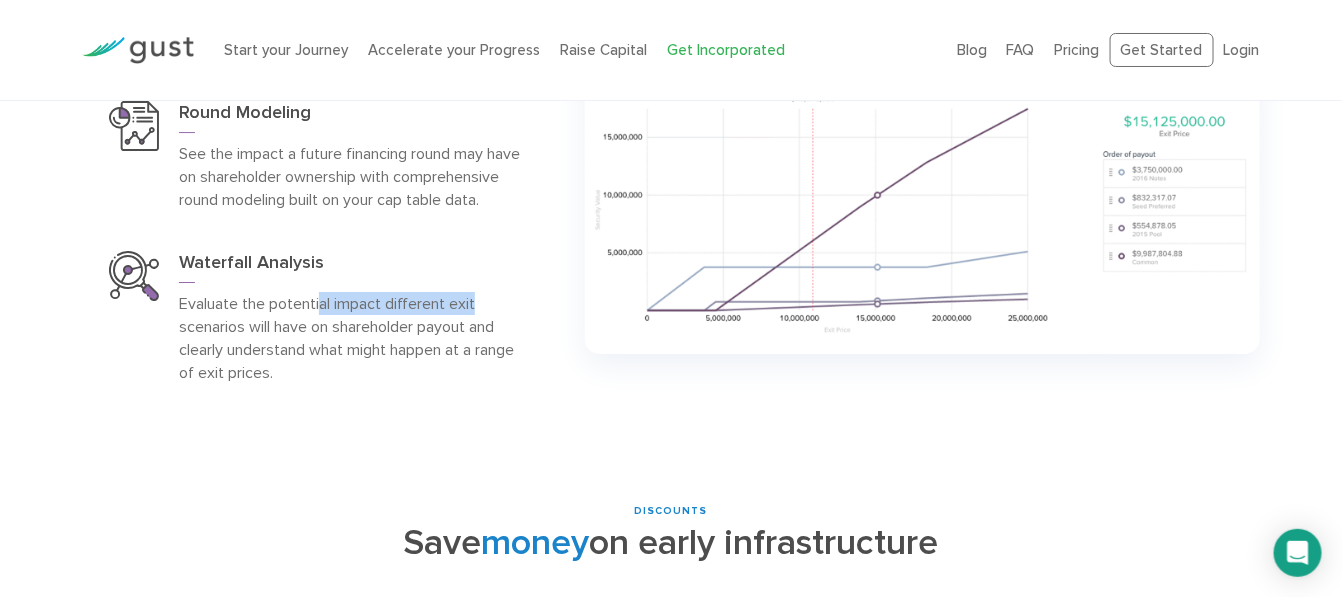 drag, startPoint x: 353, startPoint y: 277, endPoint x: 499, endPoint y: 281, distance: 146.05478 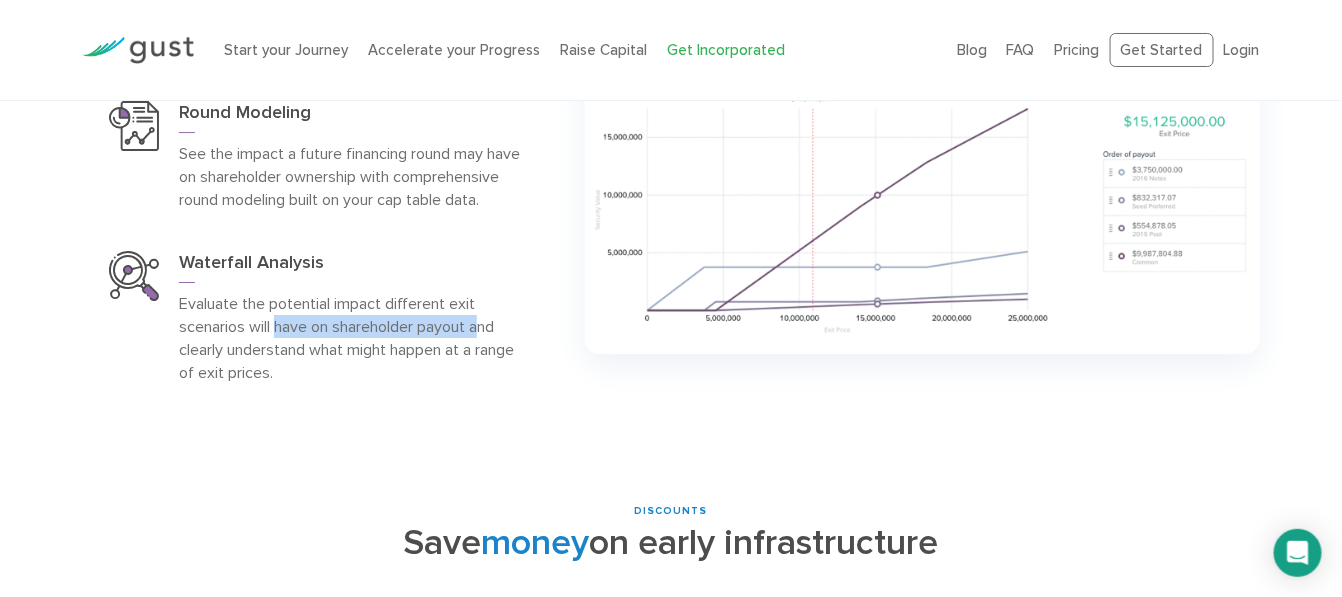 drag, startPoint x: 278, startPoint y: 297, endPoint x: 368, endPoint y: 304, distance: 90.27181 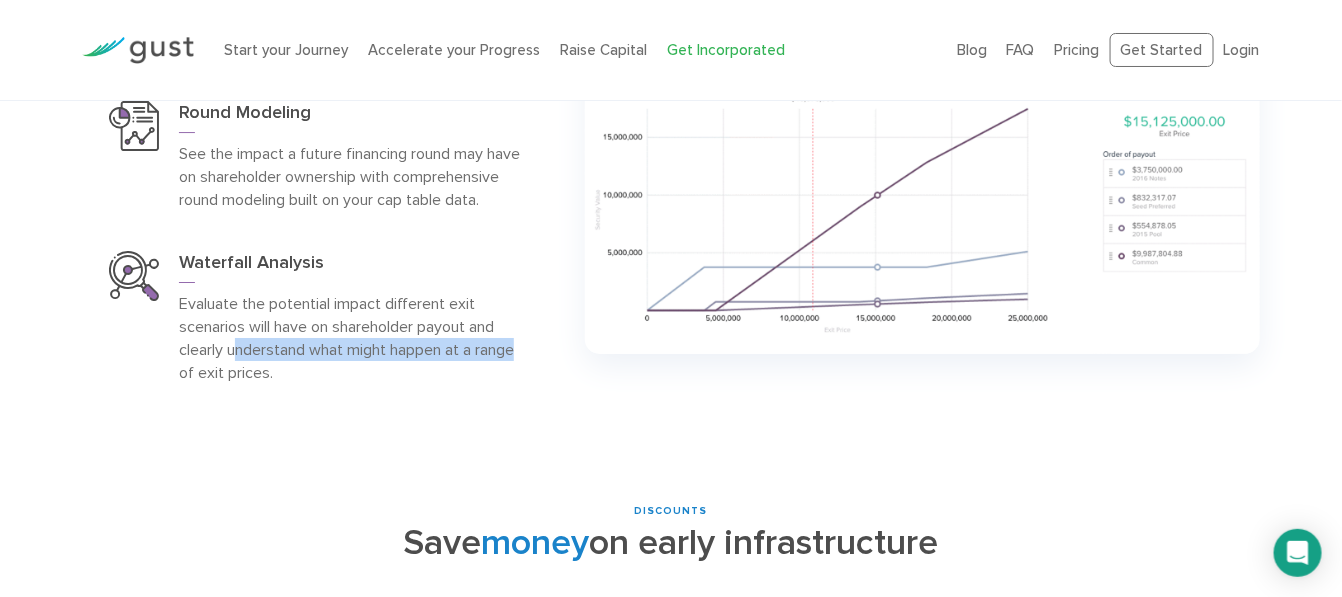 drag, startPoint x: 234, startPoint y: 314, endPoint x: 539, endPoint y: 315, distance: 305.00165 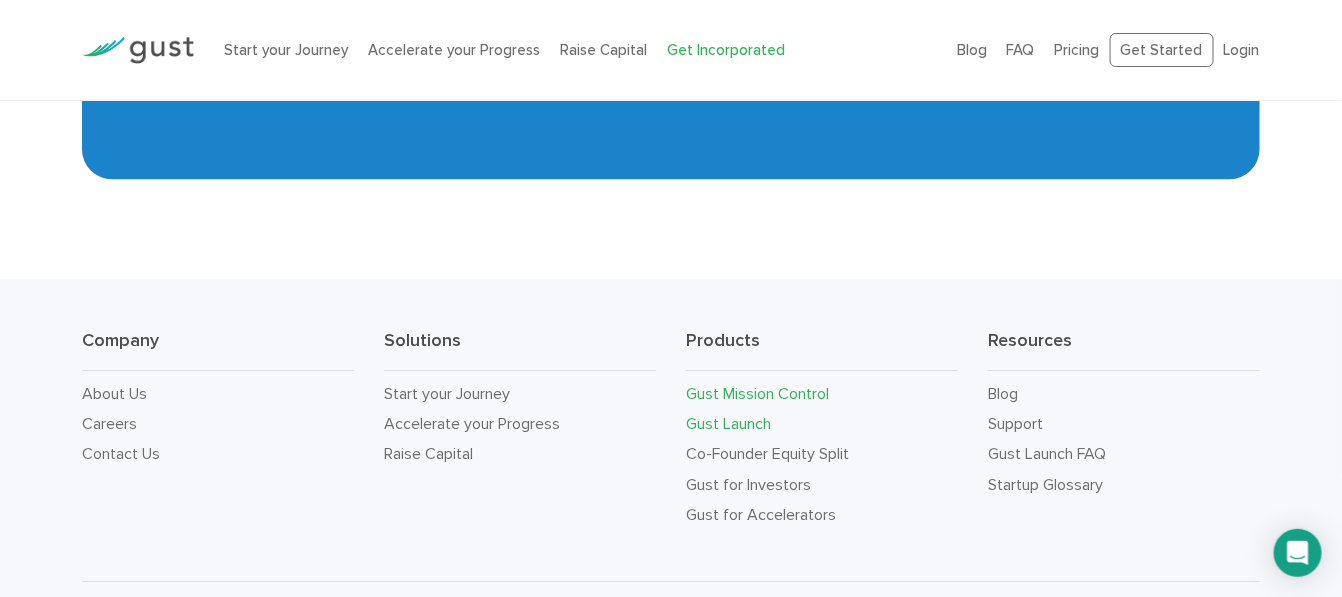 scroll, scrollTop: 12000, scrollLeft: 0, axis: vertical 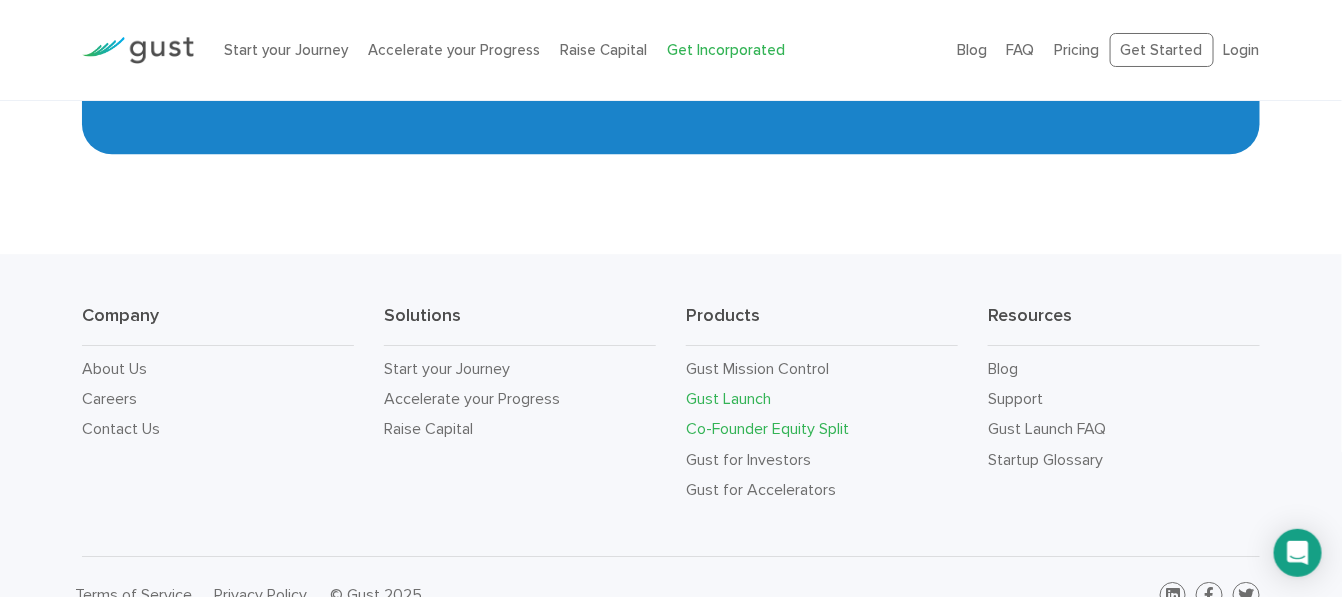 click on "Co-Founder Equity Split" at bounding box center (767, 428) 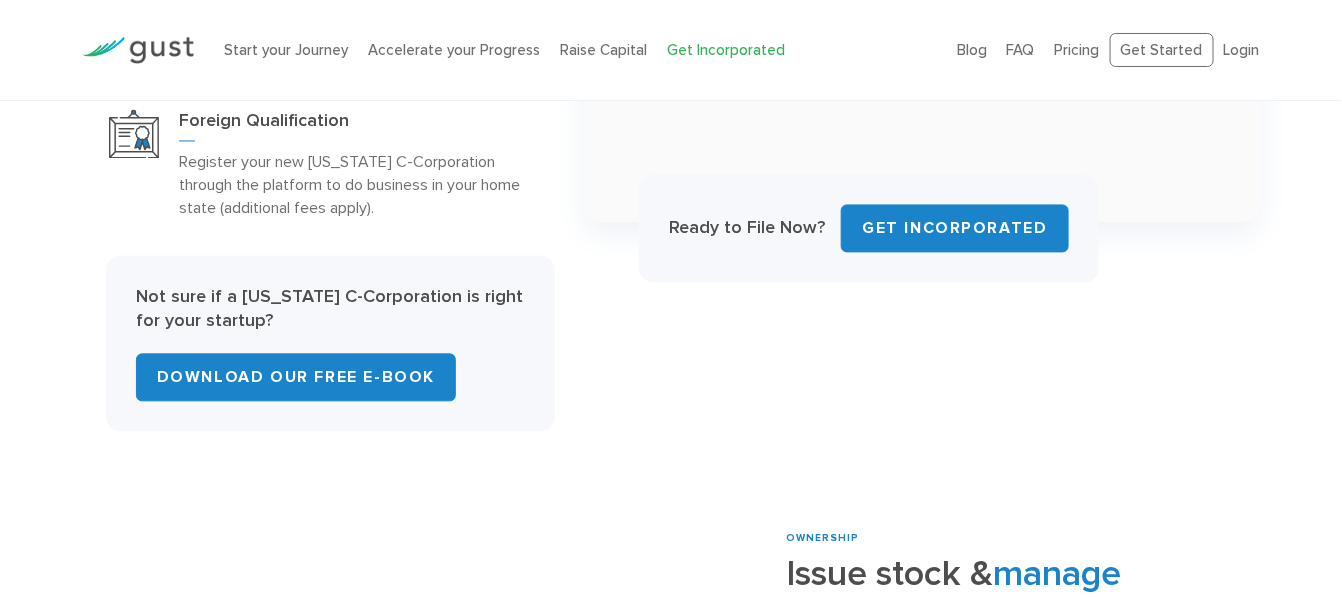 scroll, scrollTop: 0, scrollLeft: 0, axis: both 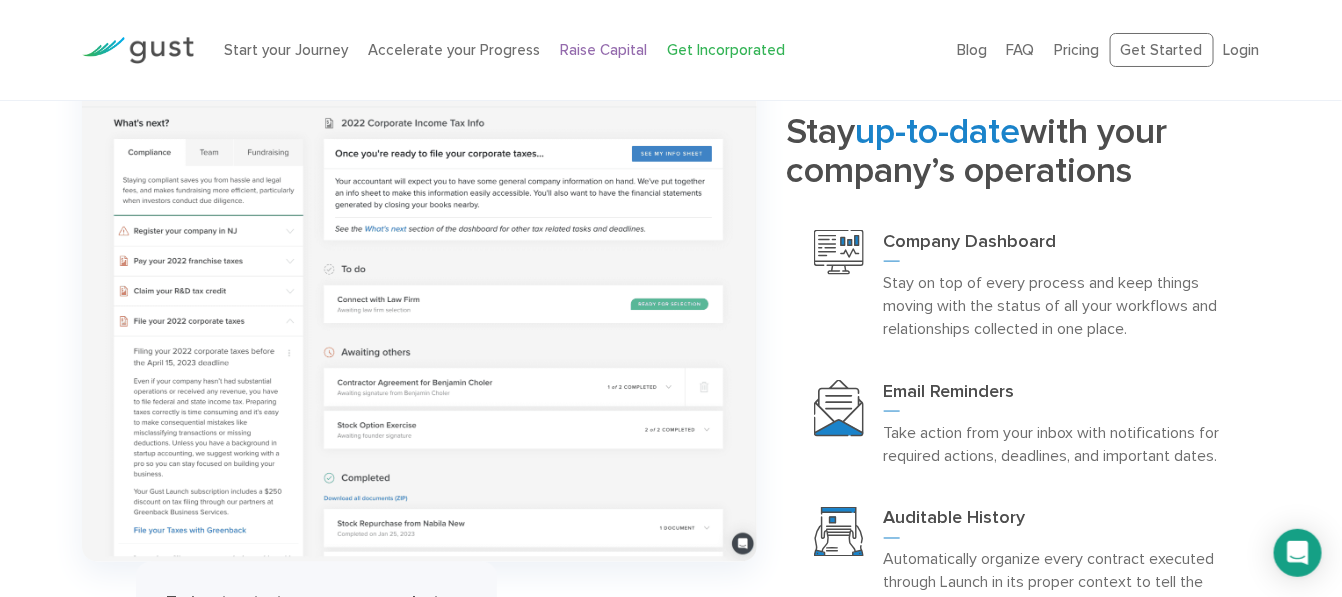 click on "Raise Capital" at bounding box center [603, 50] 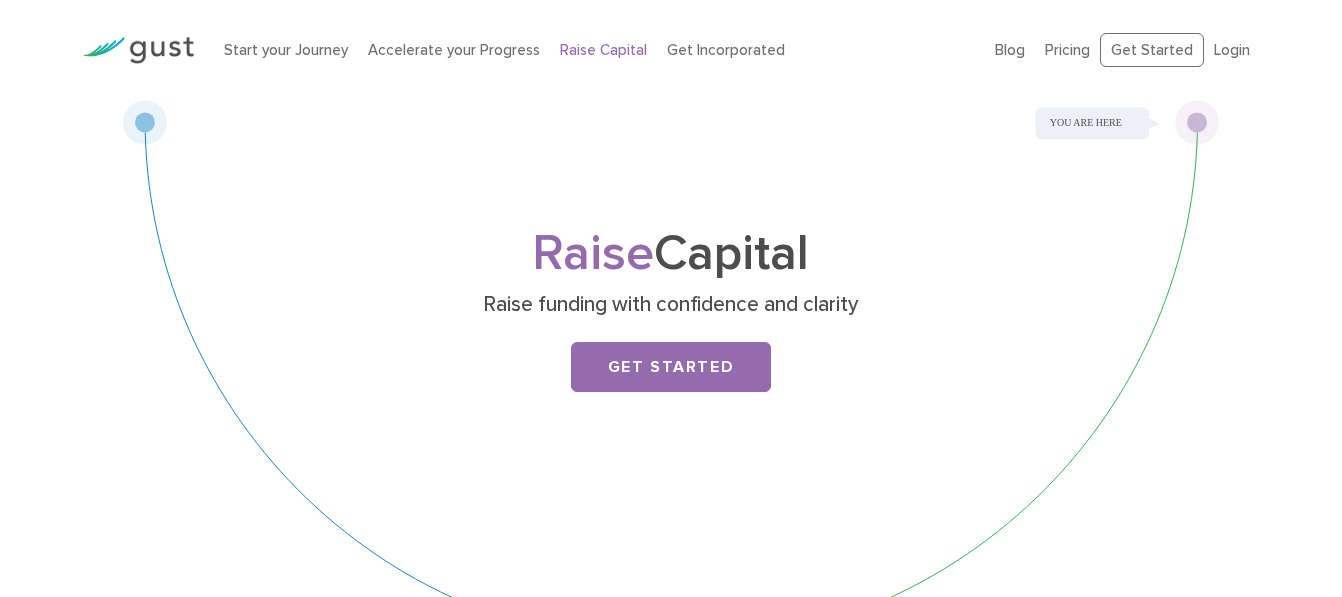 scroll, scrollTop: 0, scrollLeft: 0, axis: both 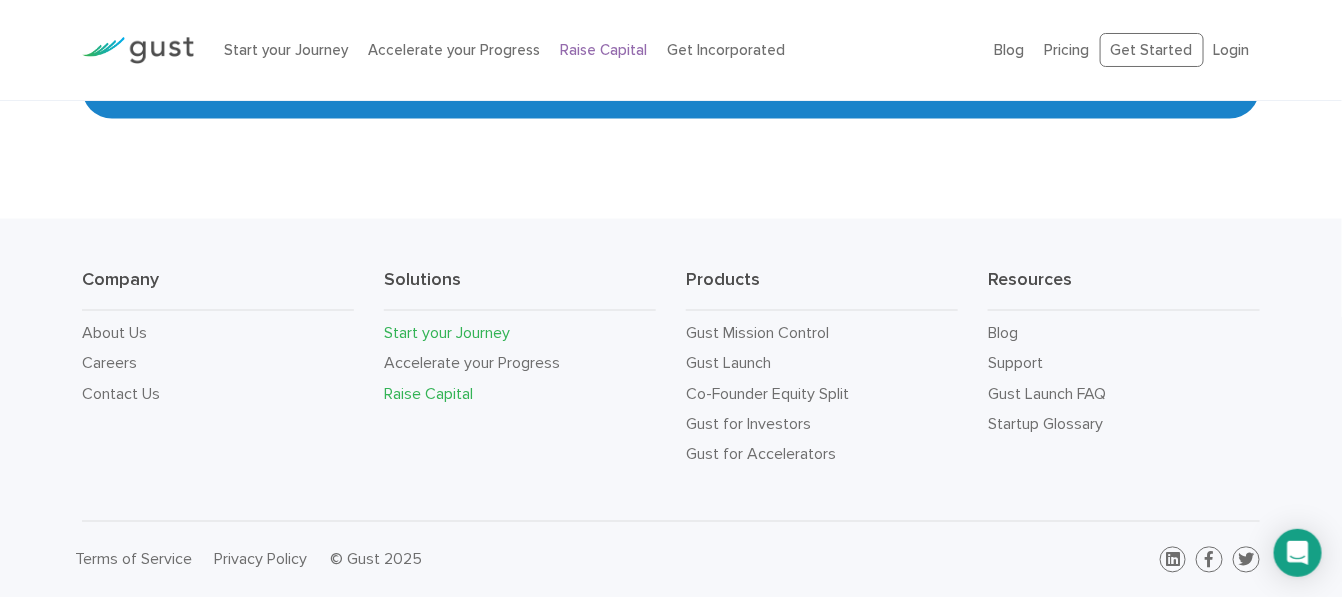 click on "Start your Journey" at bounding box center [447, 333] 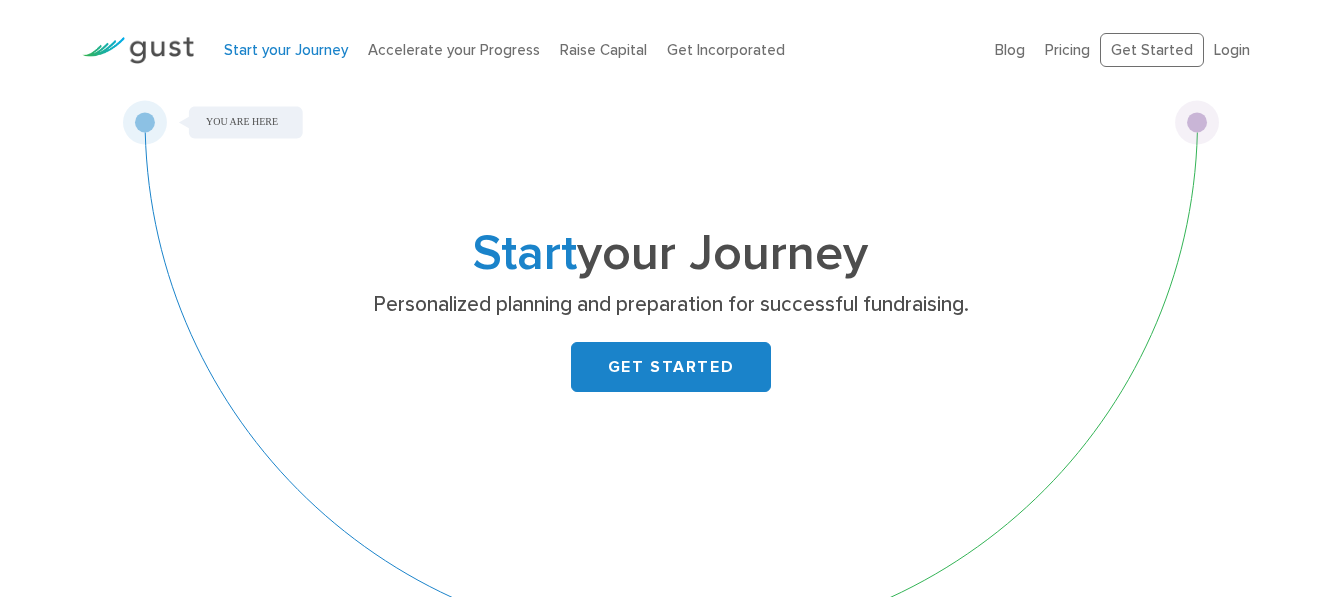 scroll, scrollTop: 74, scrollLeft: 0, axis: vertical 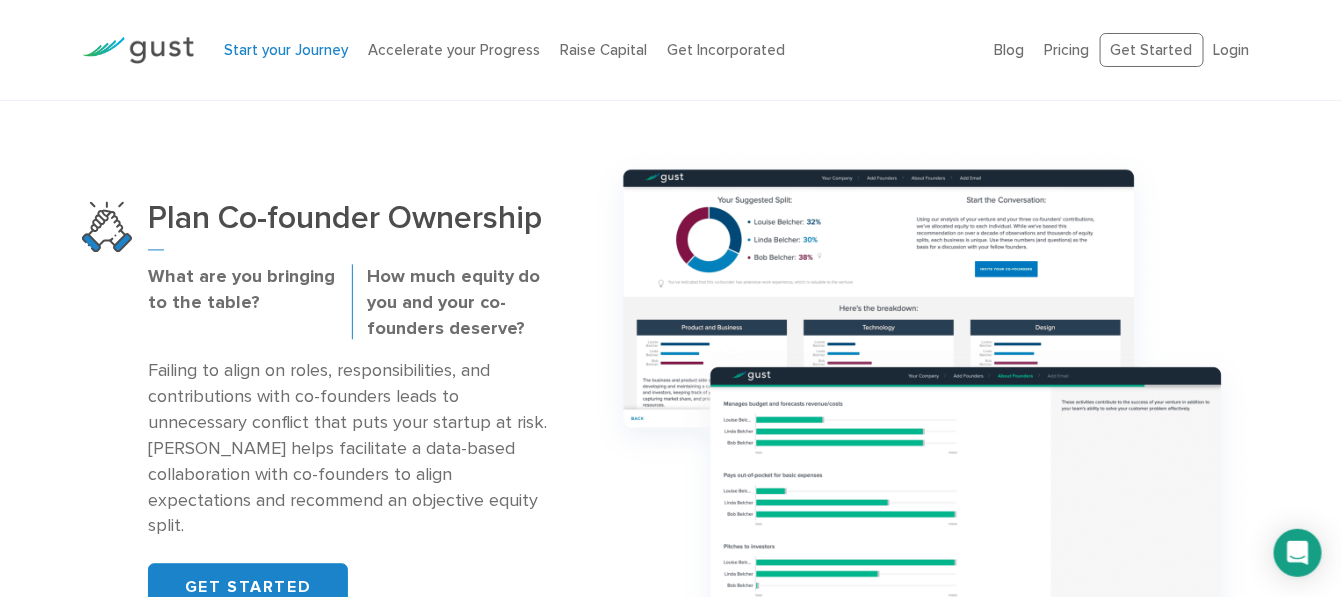 drag, startPoint x: 271, startPoint y: 390, endPoint x: 417, endPoint y: 390, distance: 146 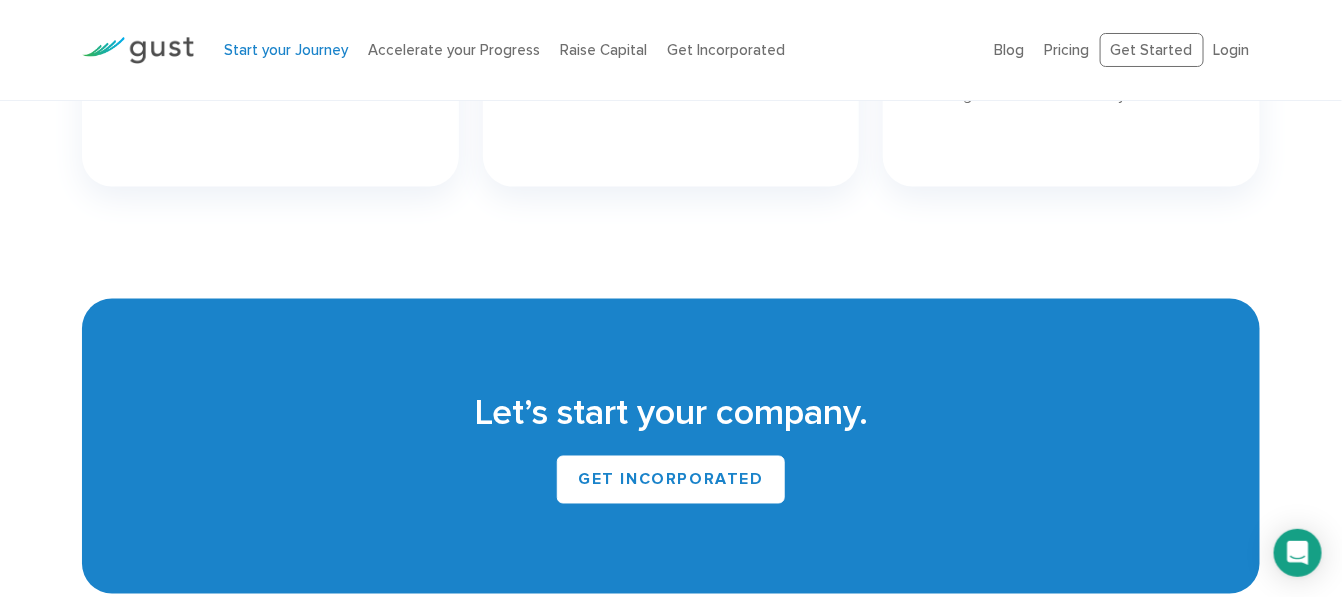 scroll, scrollTop: 3555, scrollLeft: 0, axis: vertical 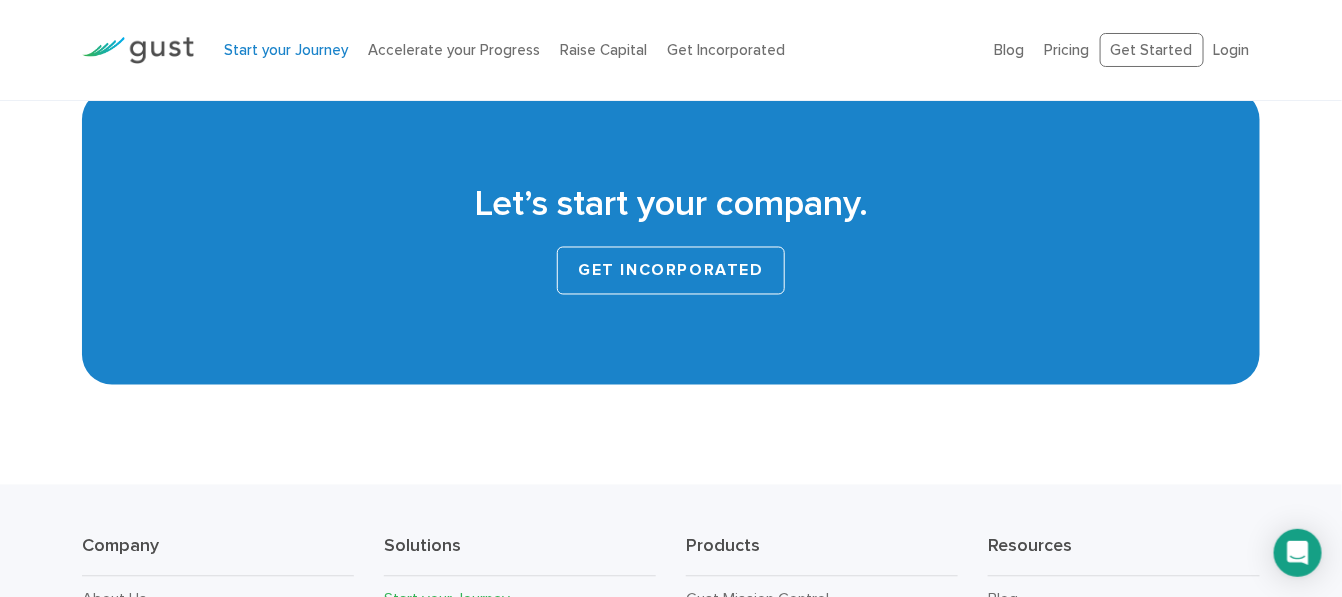 click on "GET INCORPORATED" at bounding box center [671, 271] 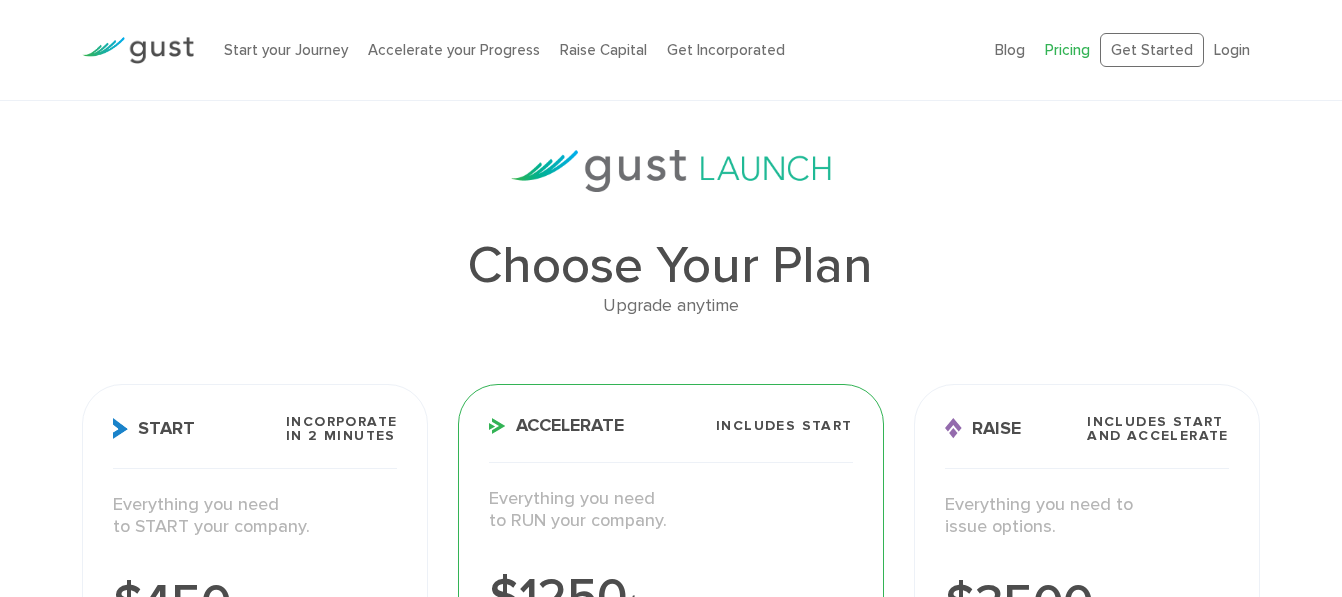 scroll, scrollTop: 222, scrollLeft: 0, axis: vertical 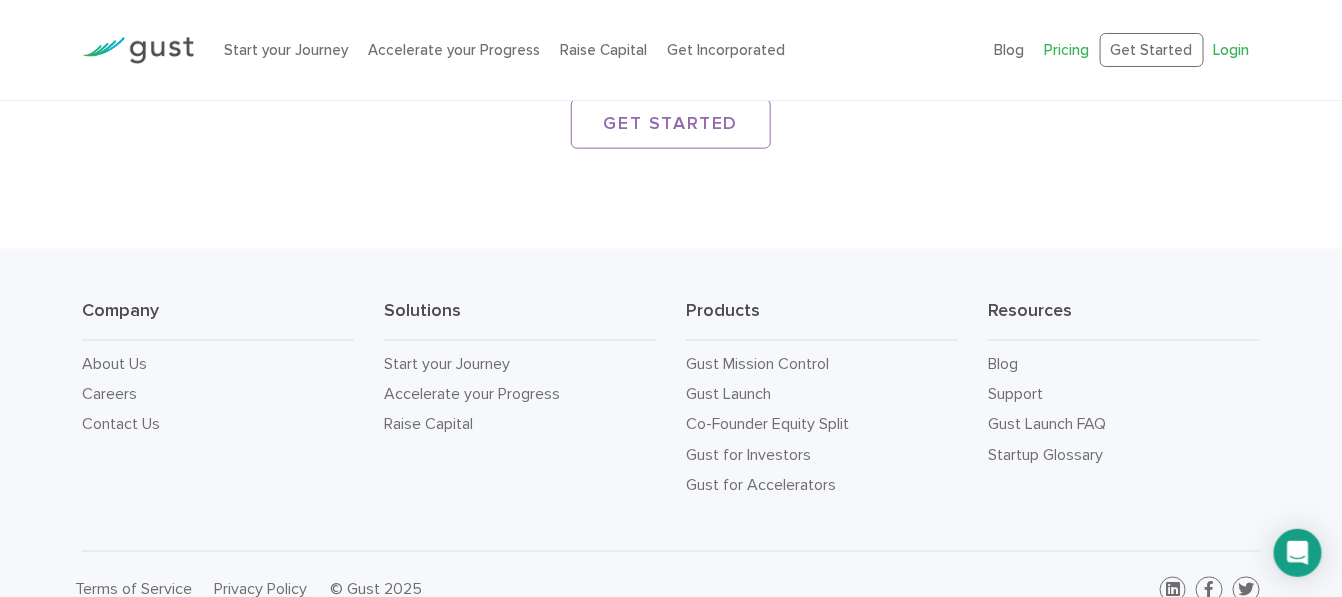 click on "Login" at bounding box center [1232, 50] 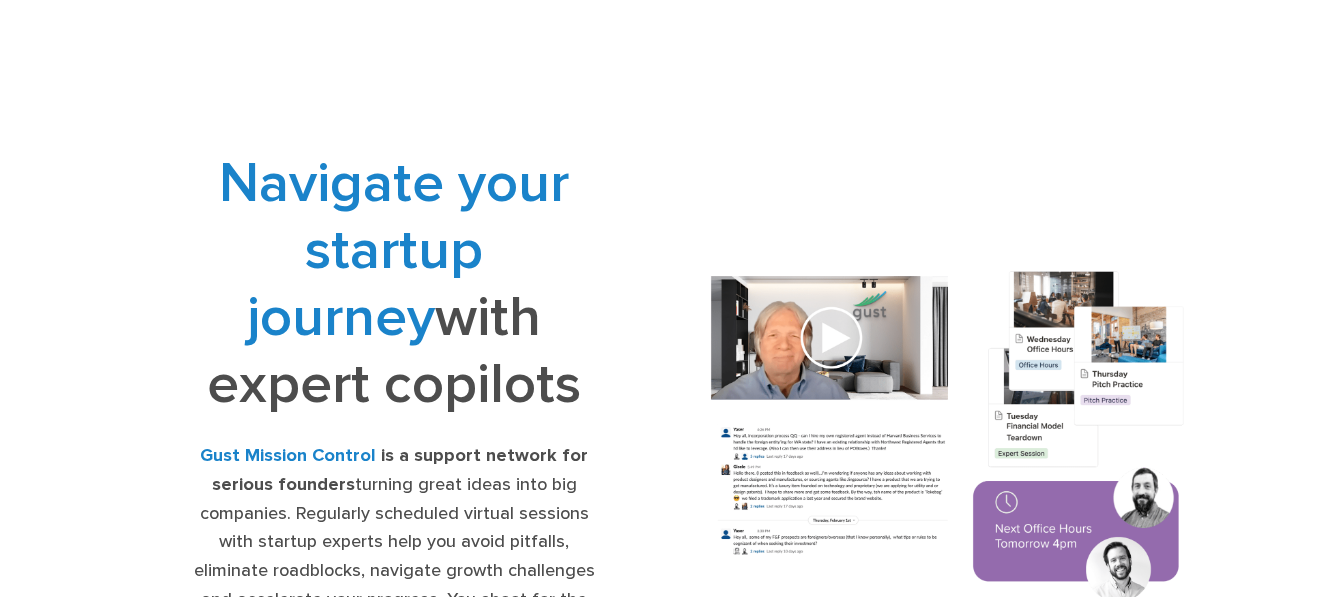 scroll, scrollTop: 147, scrollLeft: 0, axis: vertical 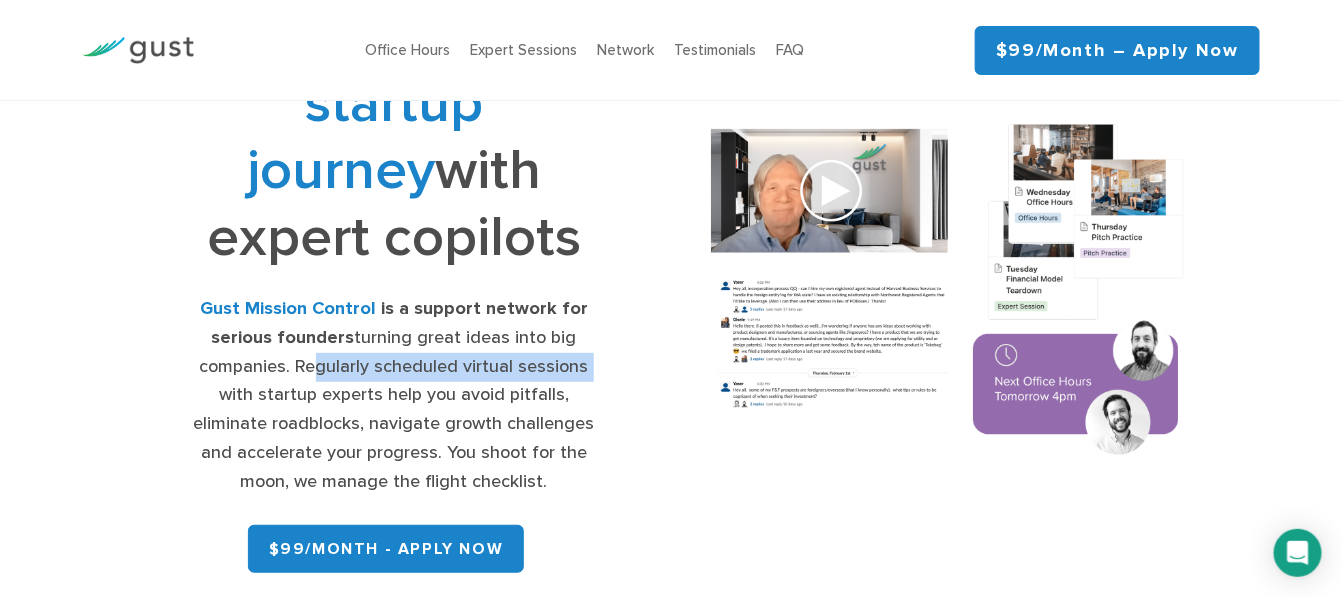 drag, startPoint x: 309, startPoint y: 374, endPoint x: 612, endPoint y: 372, distance: 303.0066 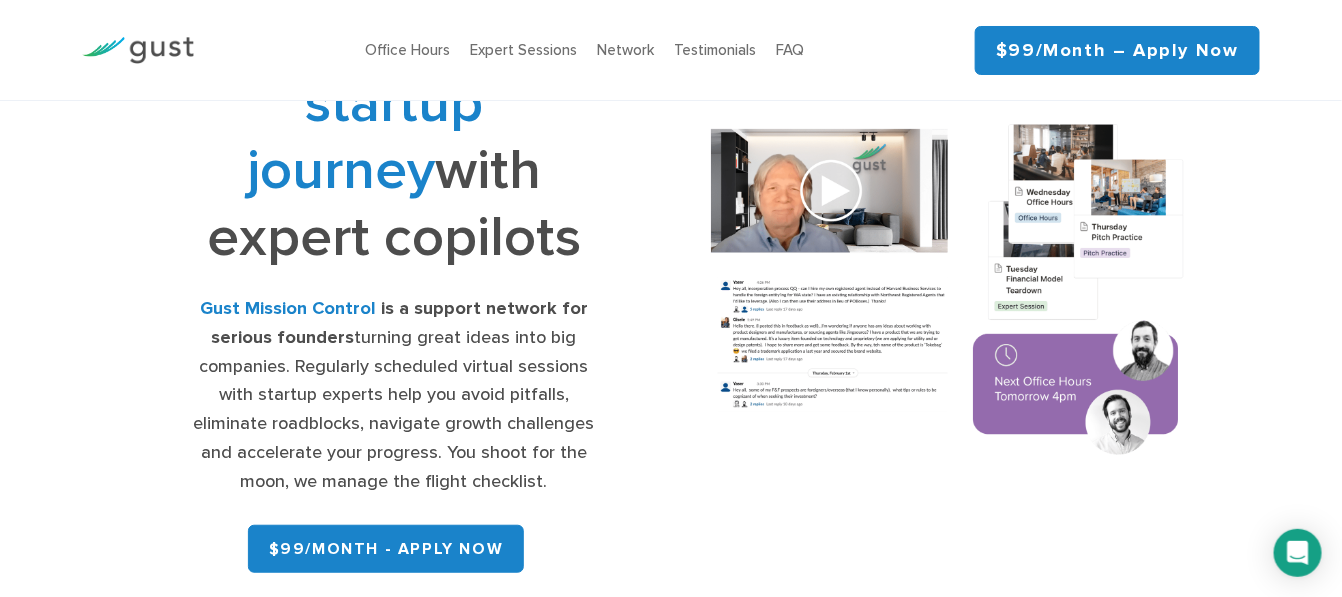 drag, startPoint x: 289, startPoint y: 392, endPoint x: 587, endPoint y: 392, distance: 298 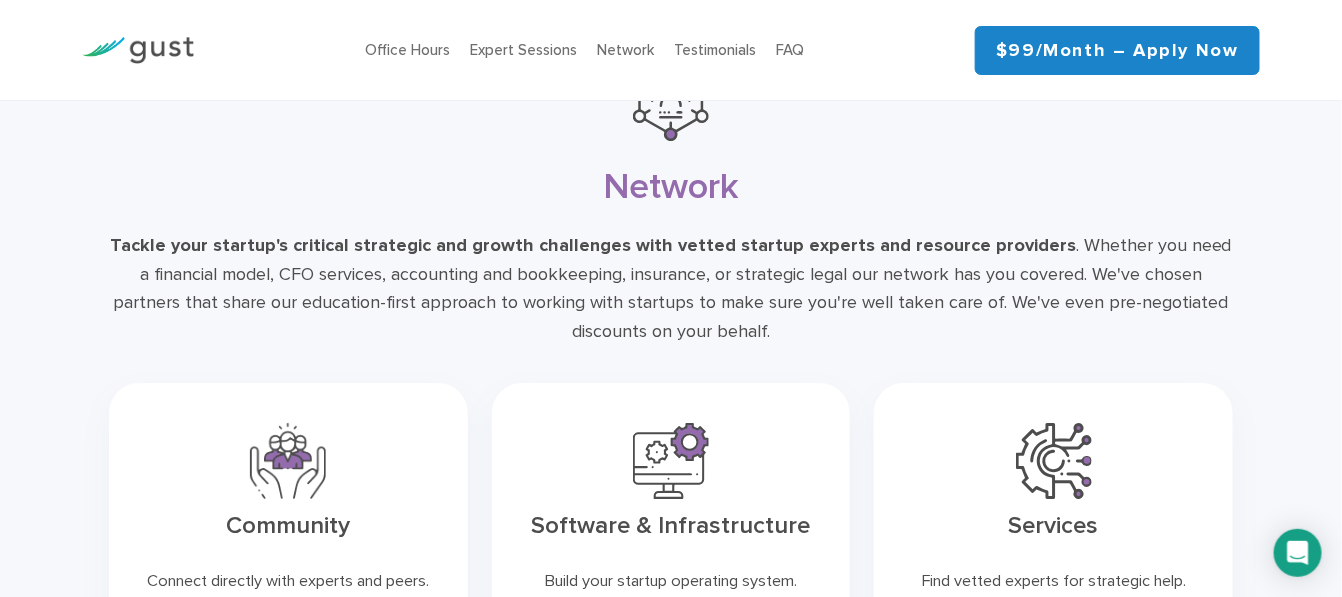 scroll, scrollTop: 4666, scrollLeft: 0, axis: vertical 